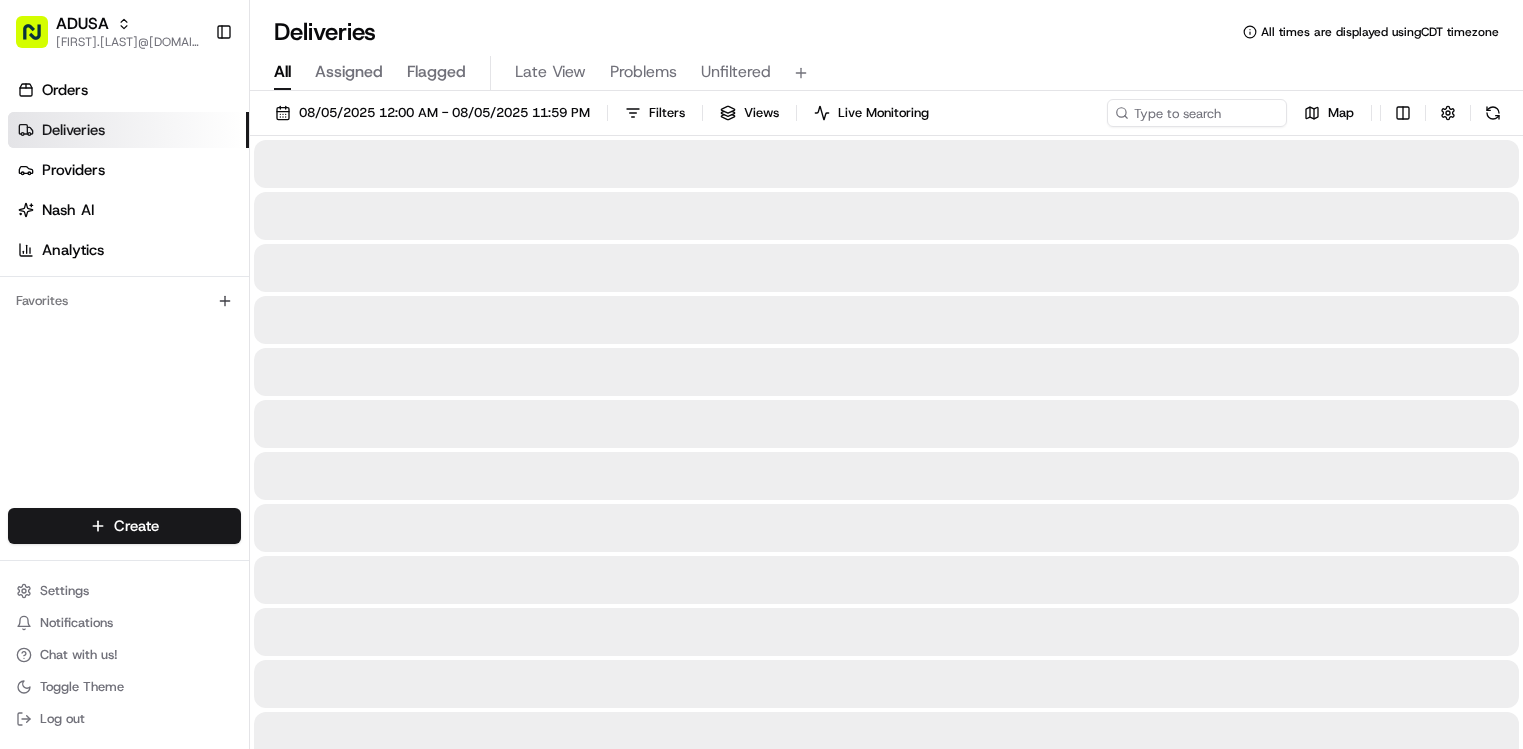 scroll, scrollTop: 0, scrollLeft: 0, axis: both 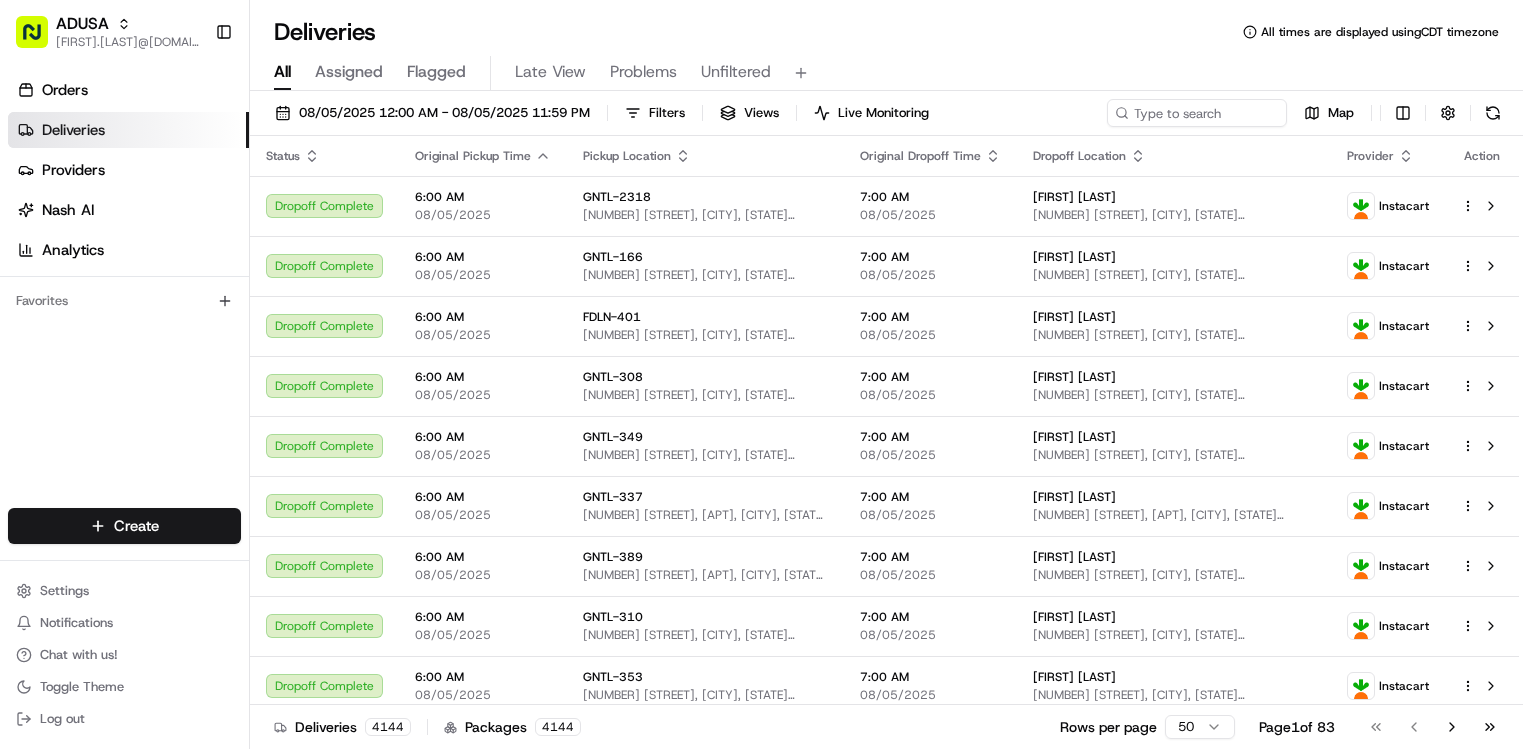 click on "Settings Notifications Chat with us! Toggle Theme Log out" at bounding box center [124, 655] 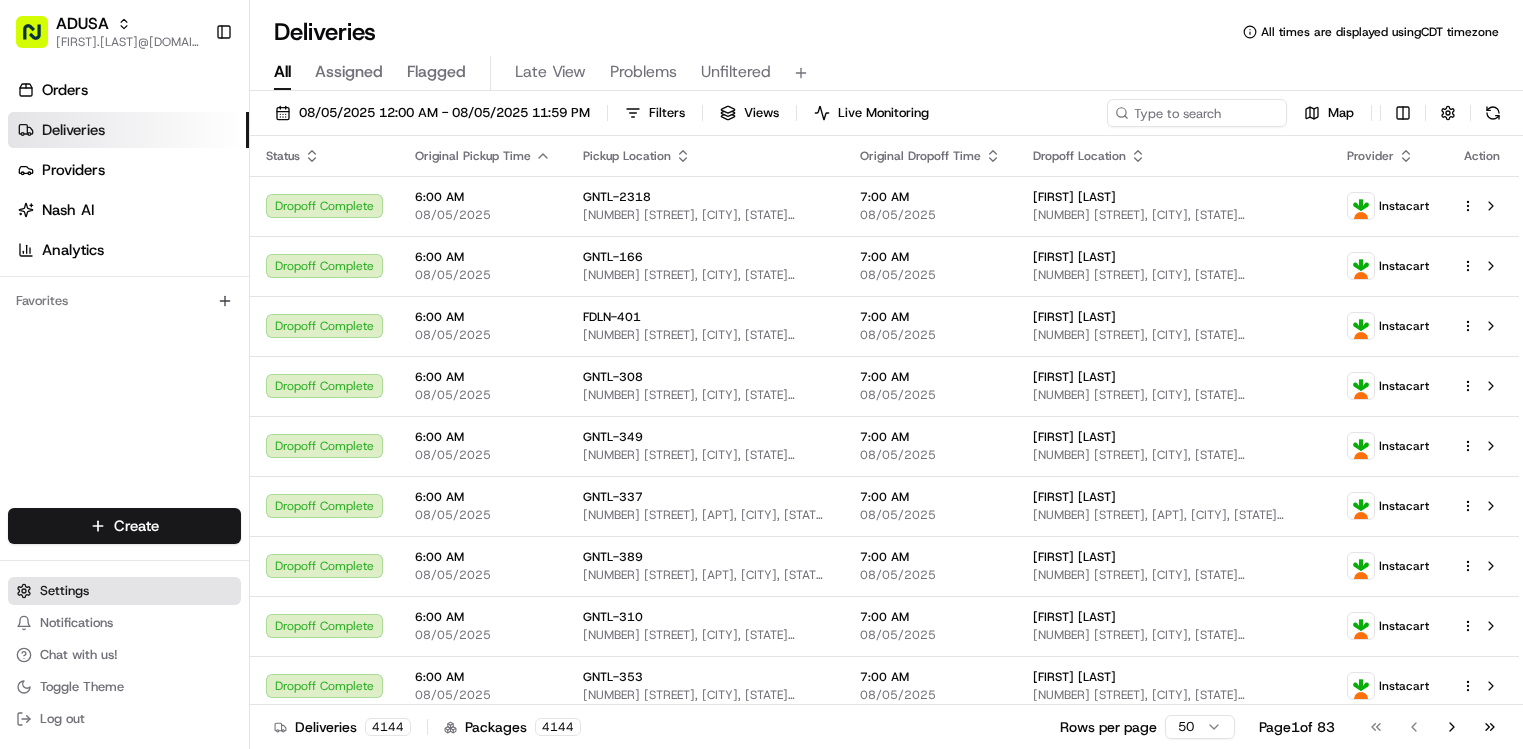 click on "Settings" at bounding box center (124, 591) 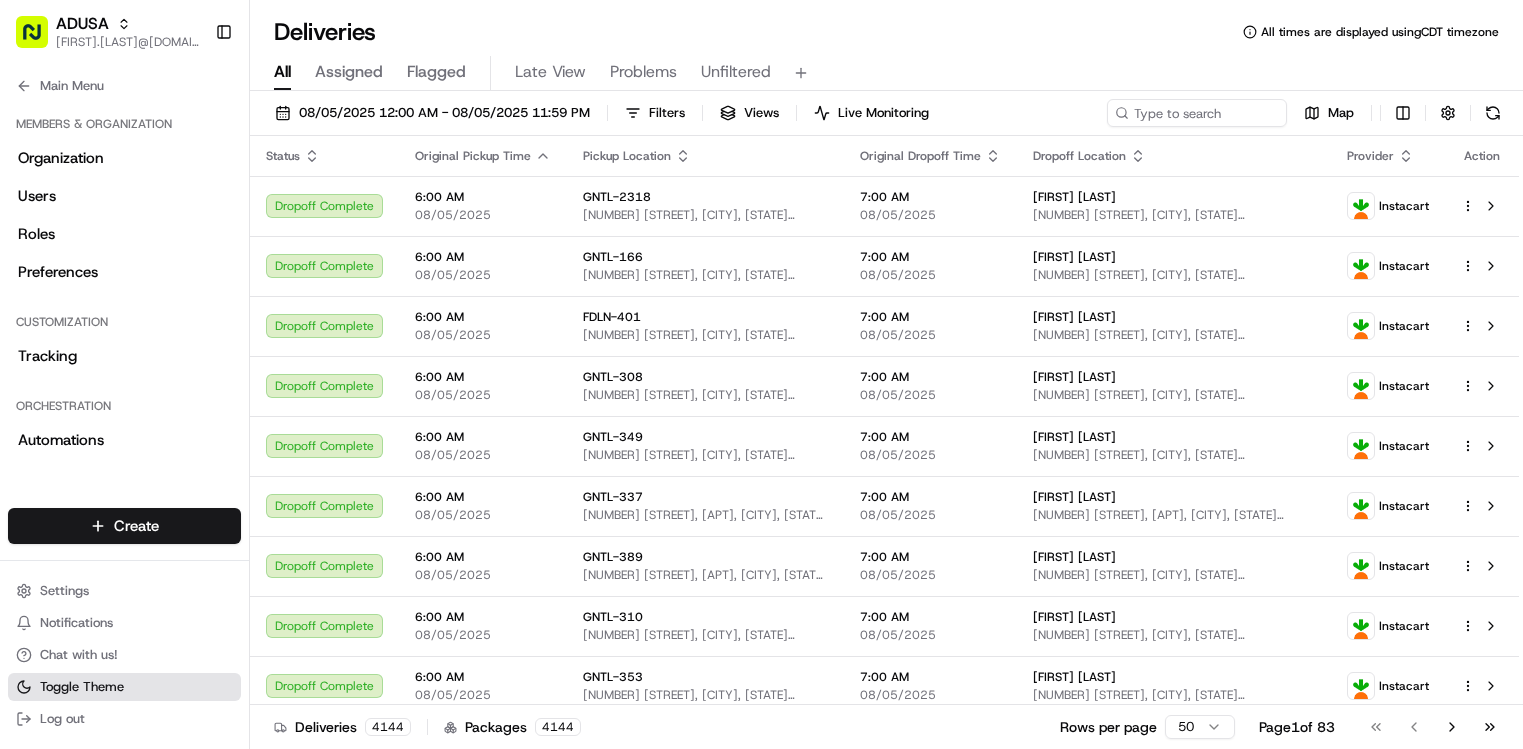 click on "Toggle Theme" at bounding box center [82, 687] 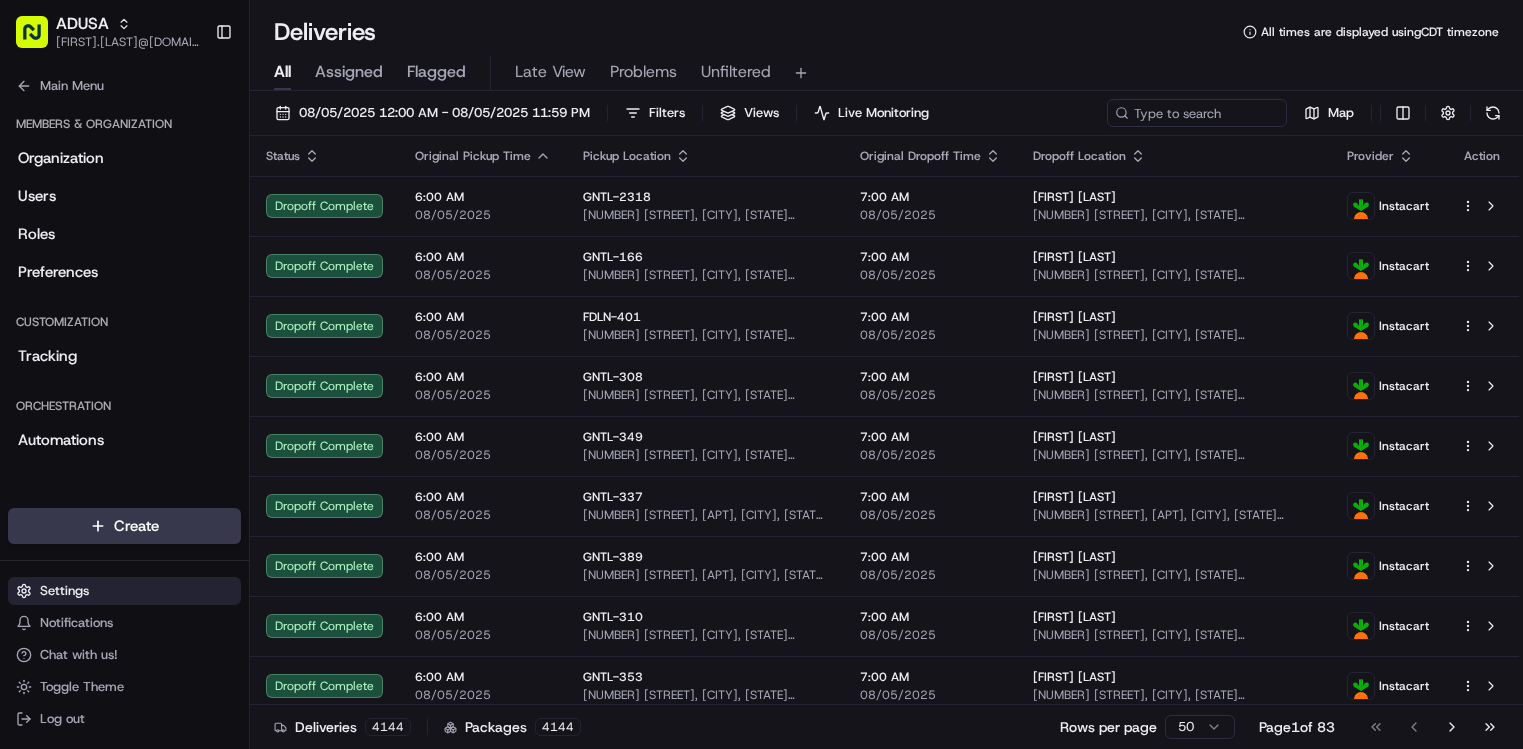 click on "Settings" at bounding box center [124, 591] 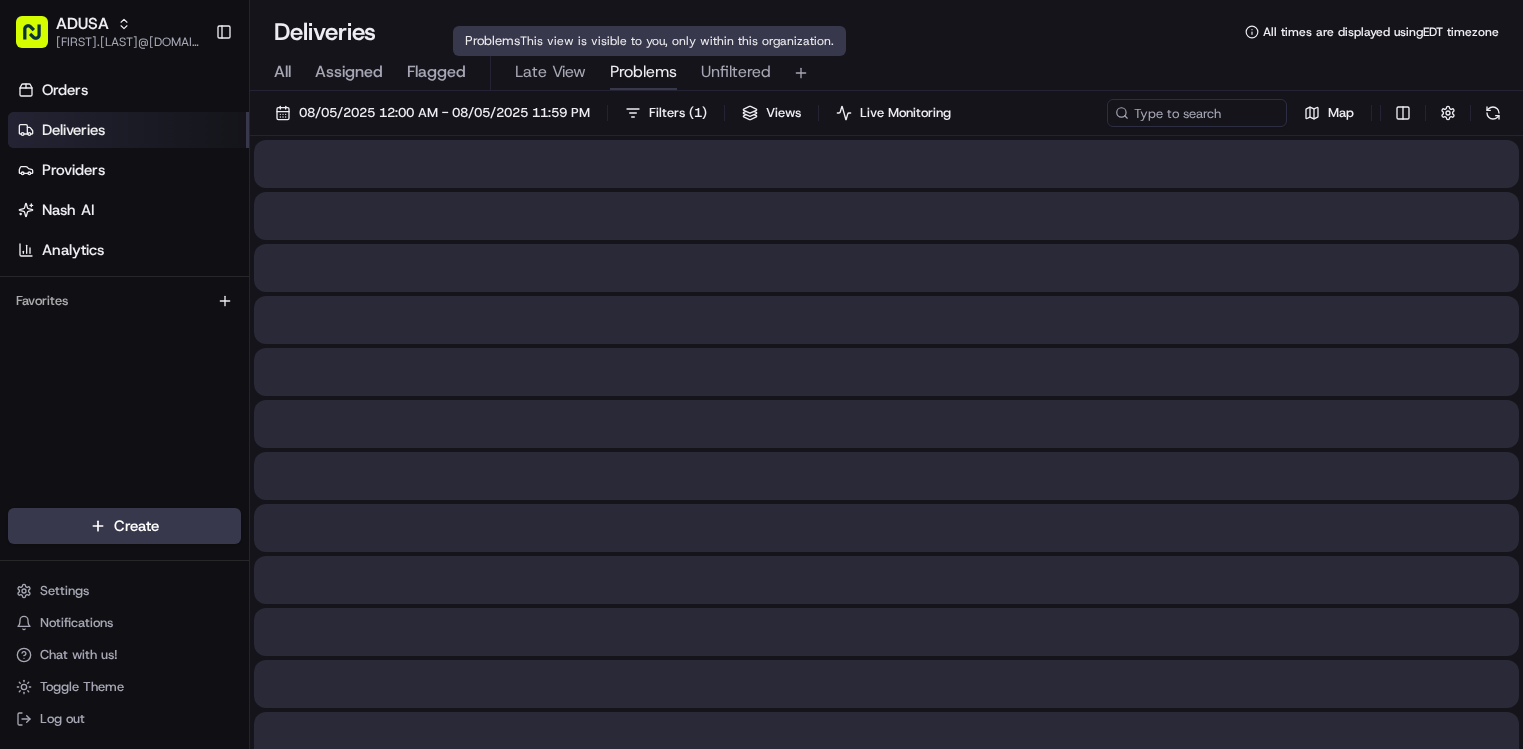 click on "Problems" at bounding box center (643, 72) 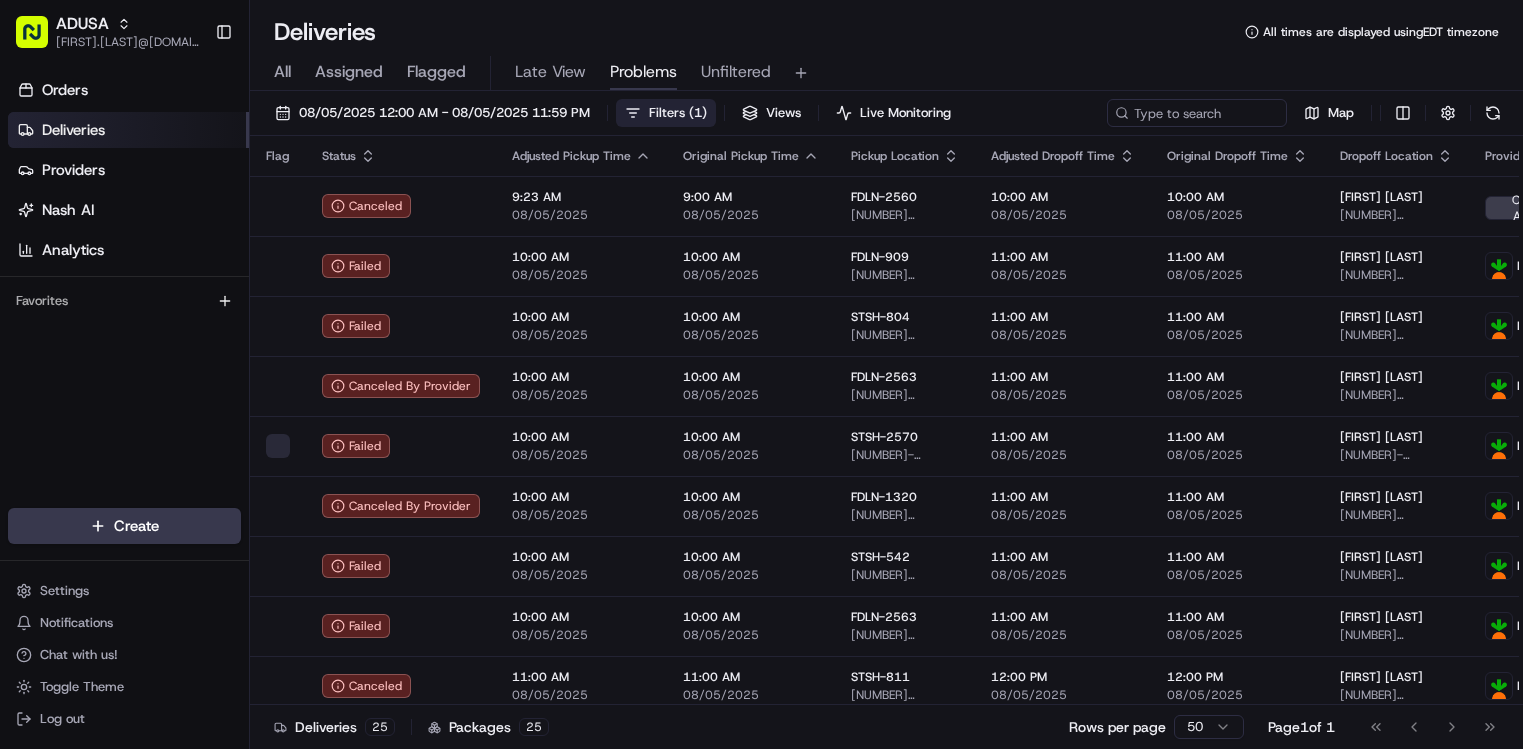 click on "Filters ( 1 )" at bounding box center (678, 113) 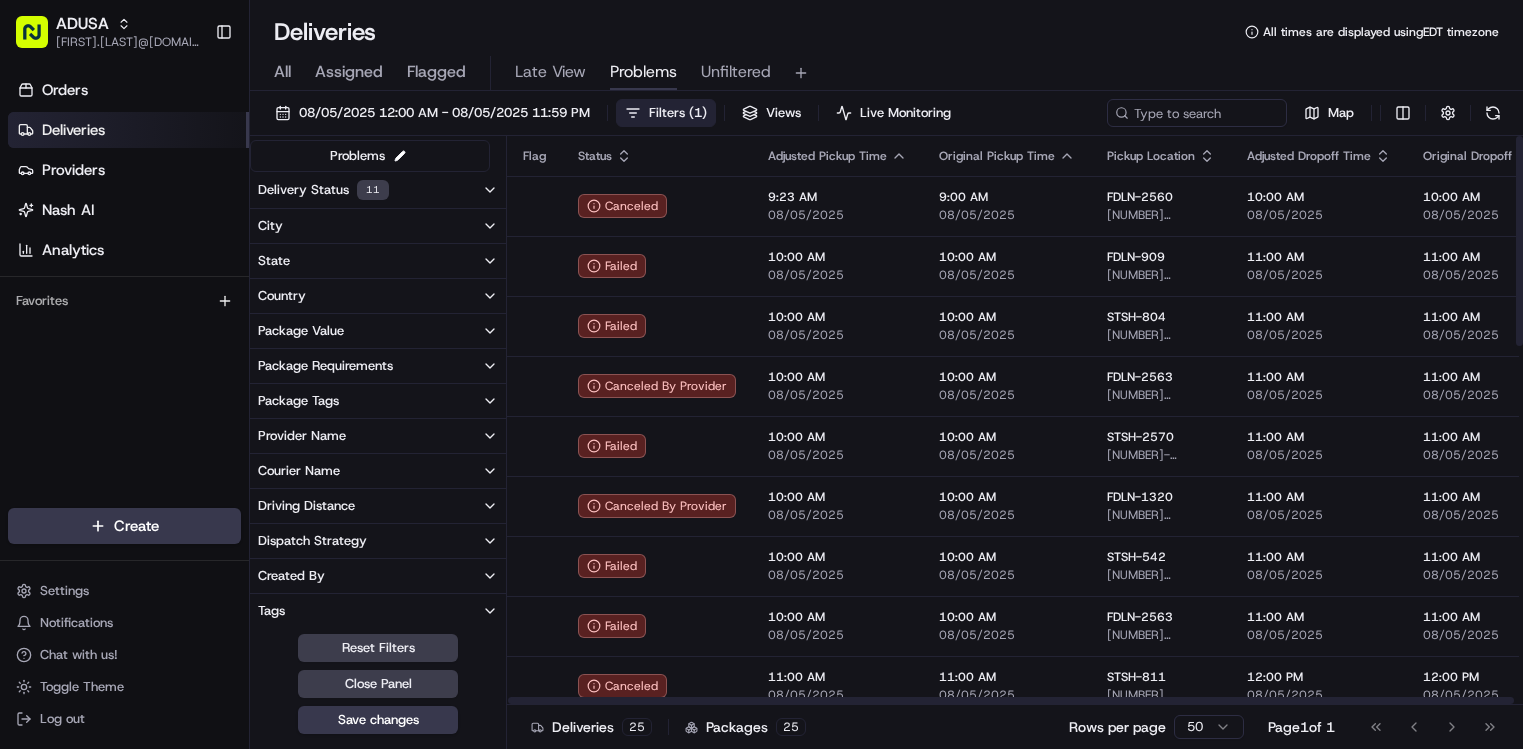click on "Delivery Status 11" at bounding box center [378, 190] 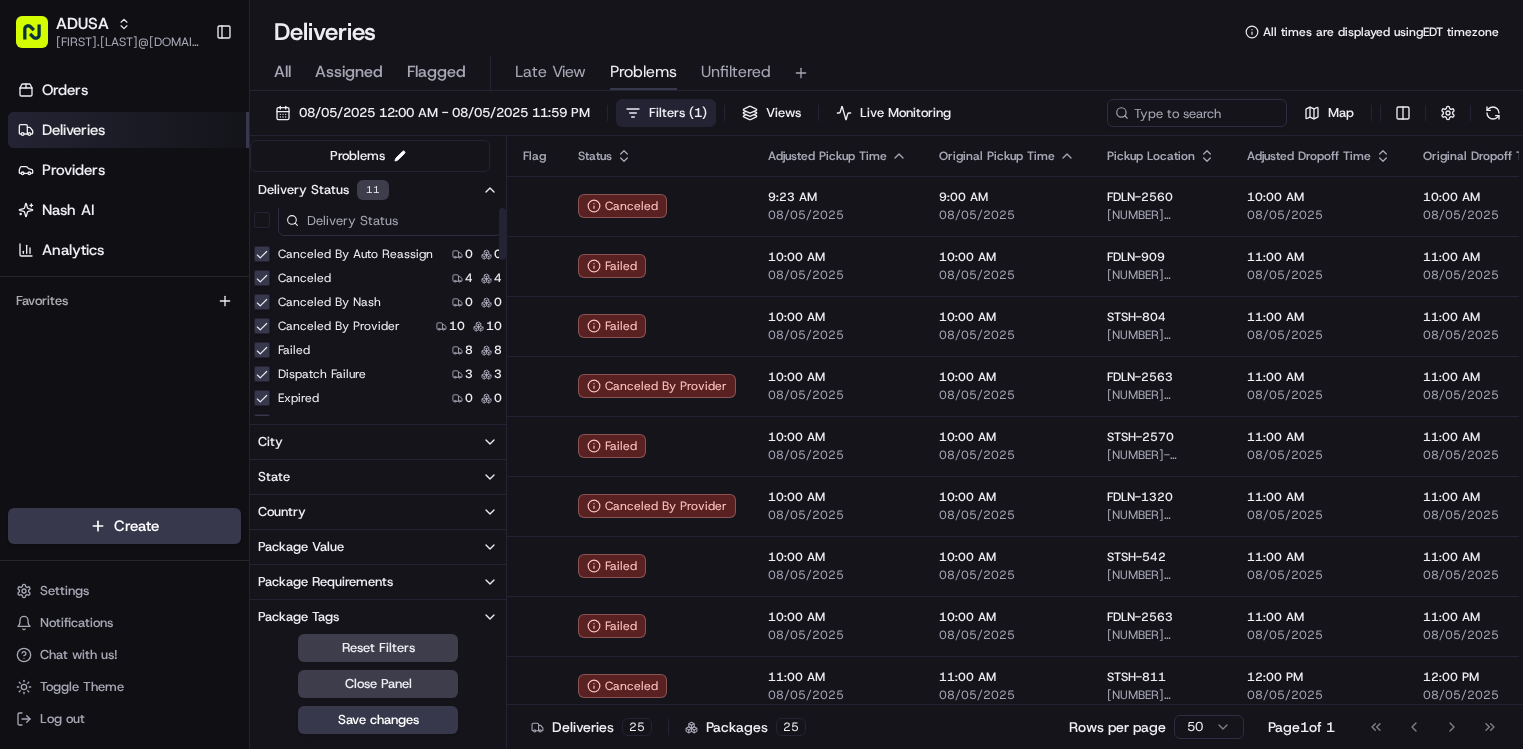 scroll, scrollTop: 0, scrollLeft: 0, axis: both 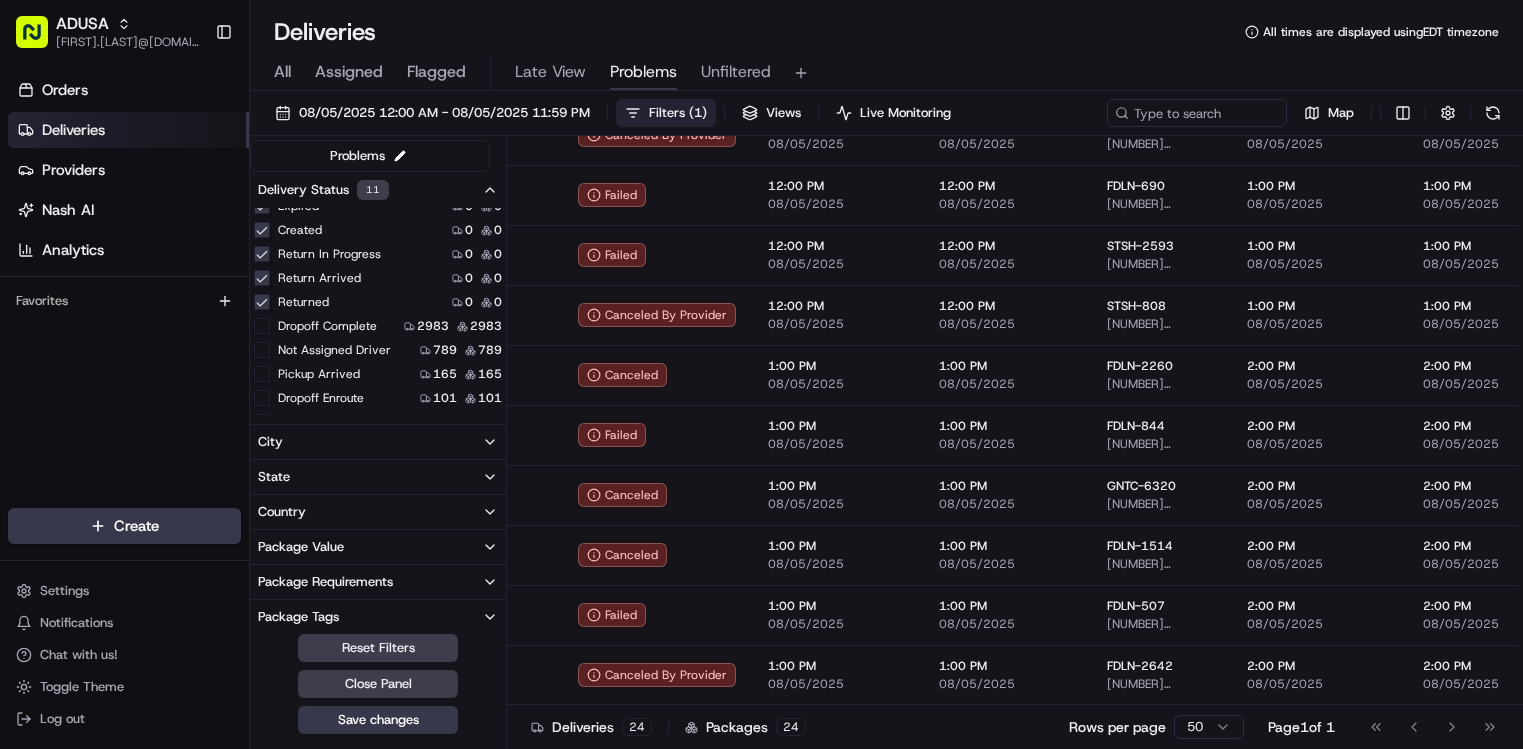 click on "Deliveries All times are displayed using  EDT   timezone" at bounding box center (886, 32) 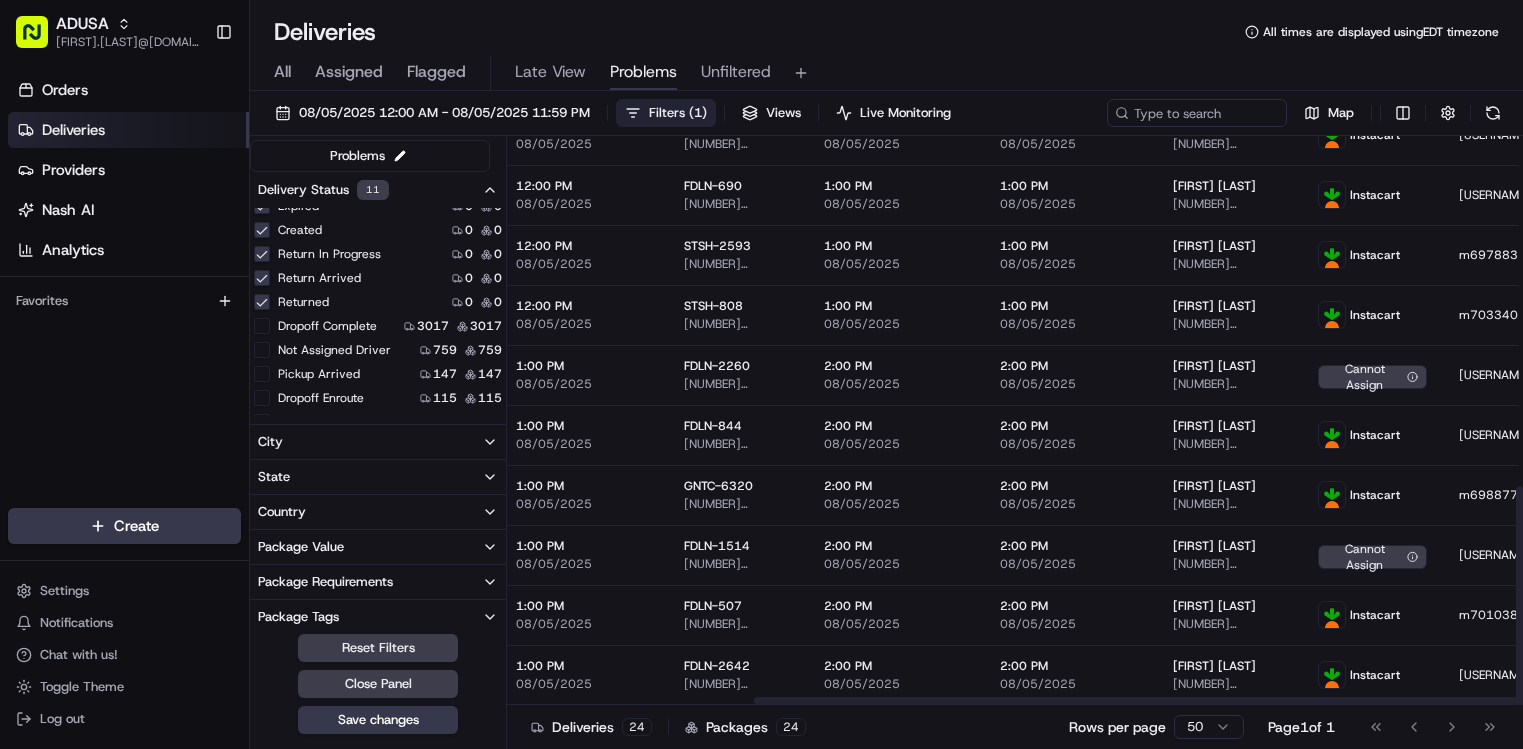 scroll, scrollTop: 911, scrollLeft: 544, axis: both 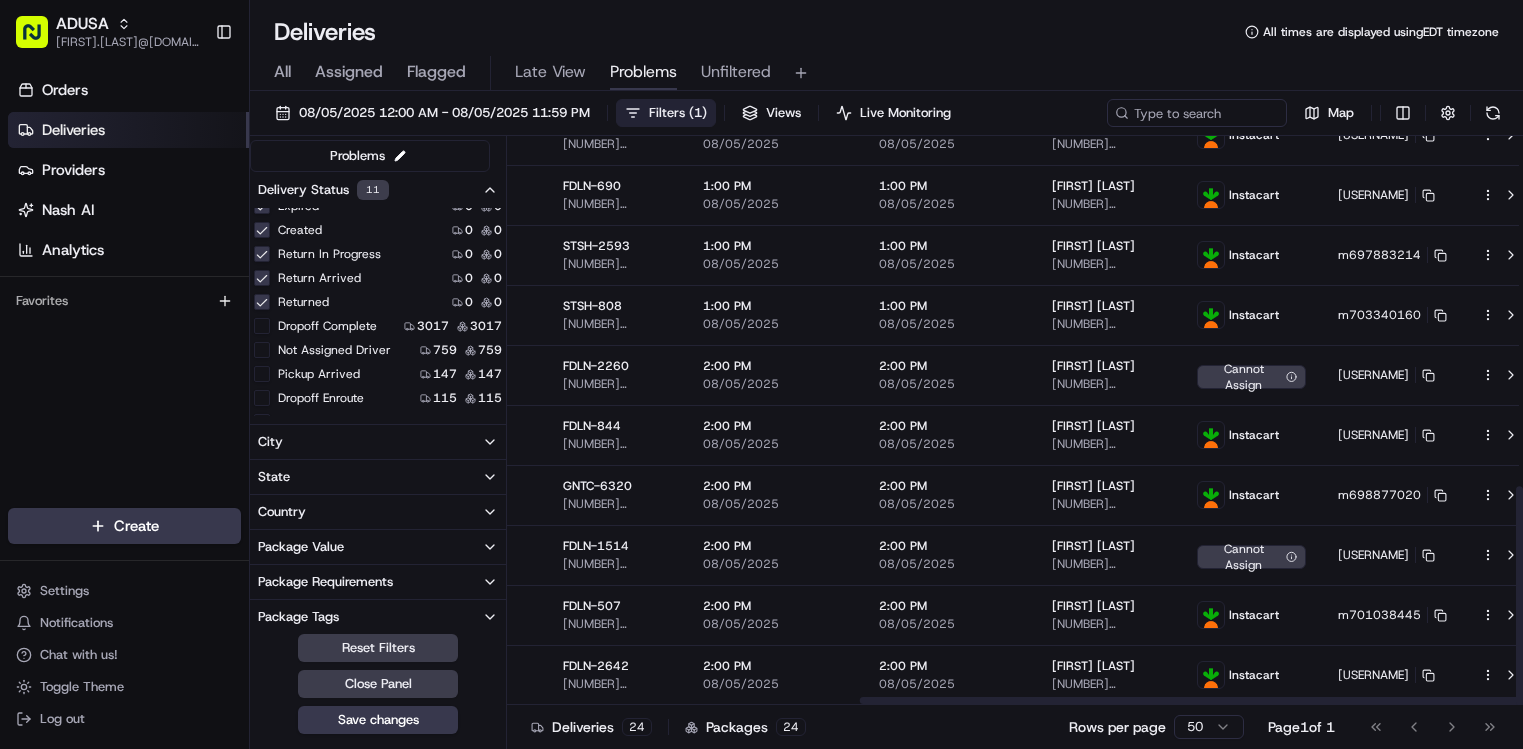 drag, startPoint x: 1020, startPoint y: 701, endPoint x: 1448, endPoint y: 705, distance: 428.01868 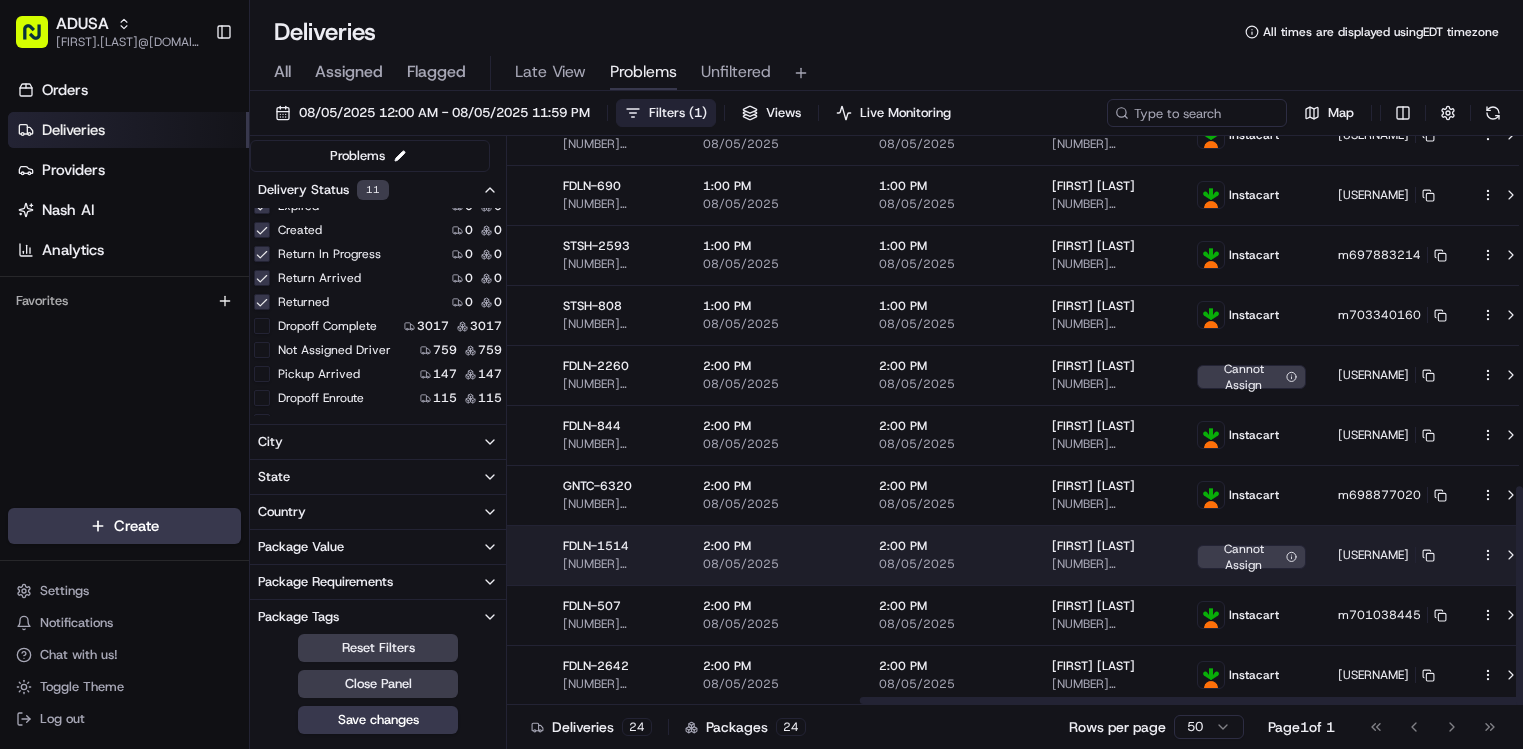 click on "[NUMBER] [STREET], [CITY], [STATE] [POSTAL_CODE], US [FIRST] [LAST] [NUMBER], [CITY], [STATE] [POSTAL_CODE], US" at bounding box center (1108, 555) 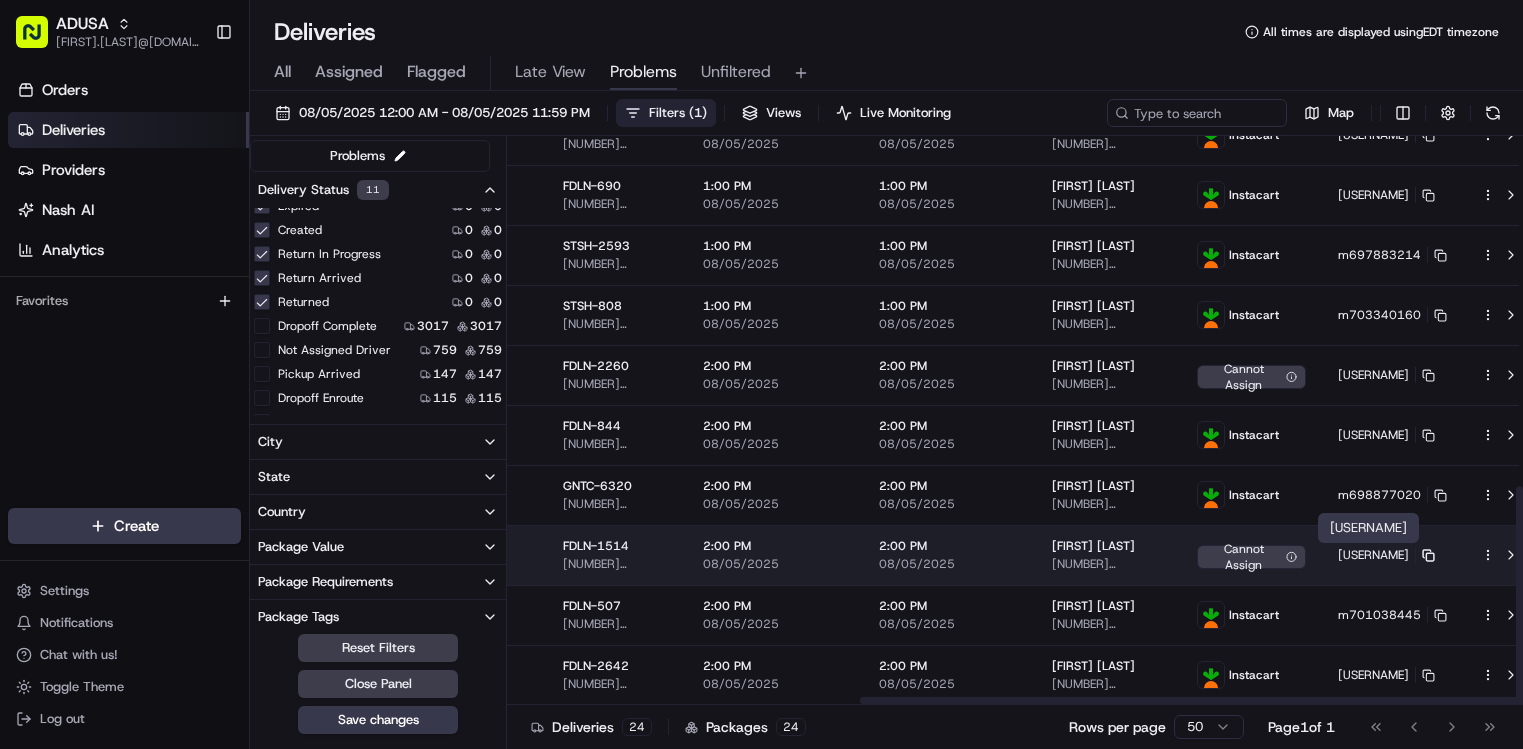 click 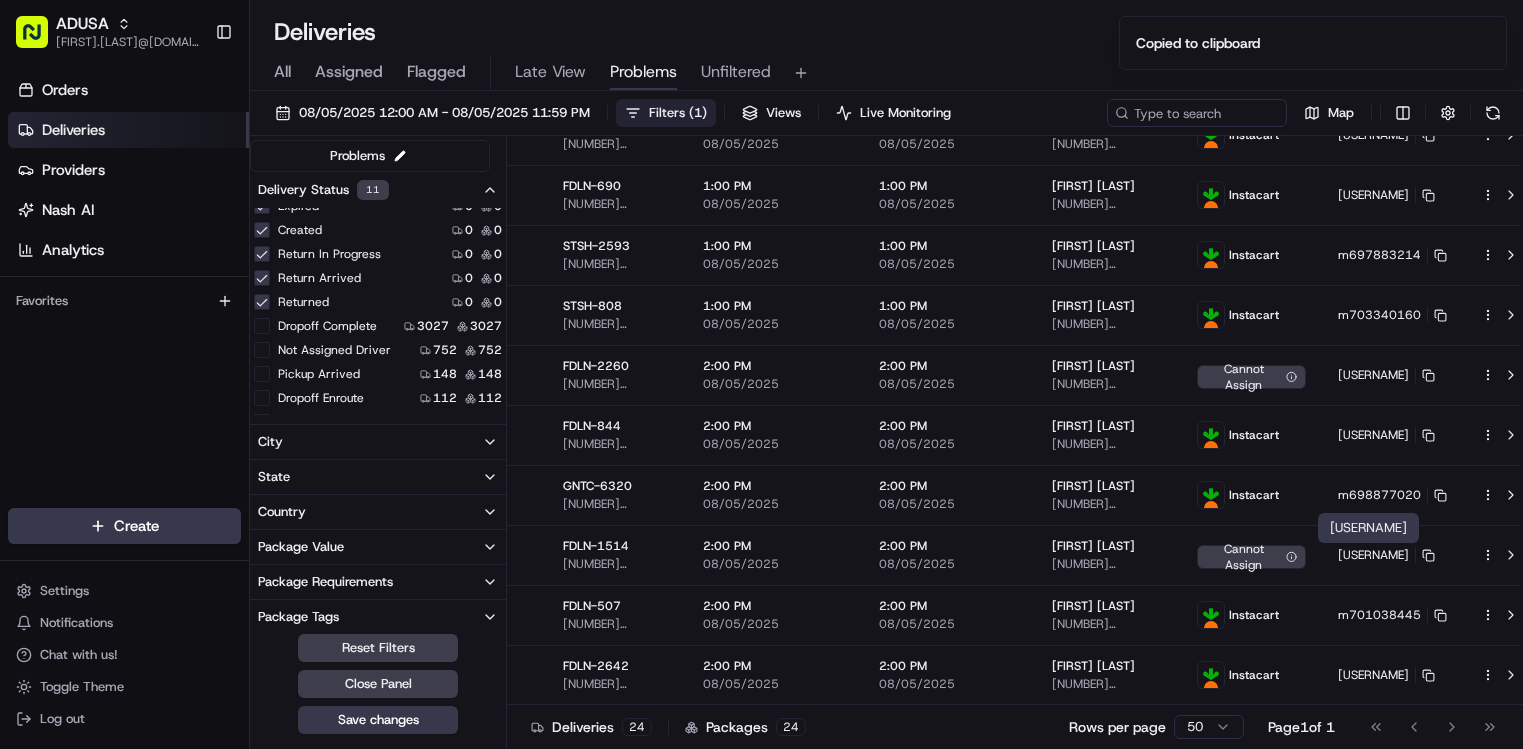 click on "Orders Deliveries Providers Nash AI Analytics Favorites" at bounding box center (124, 294) 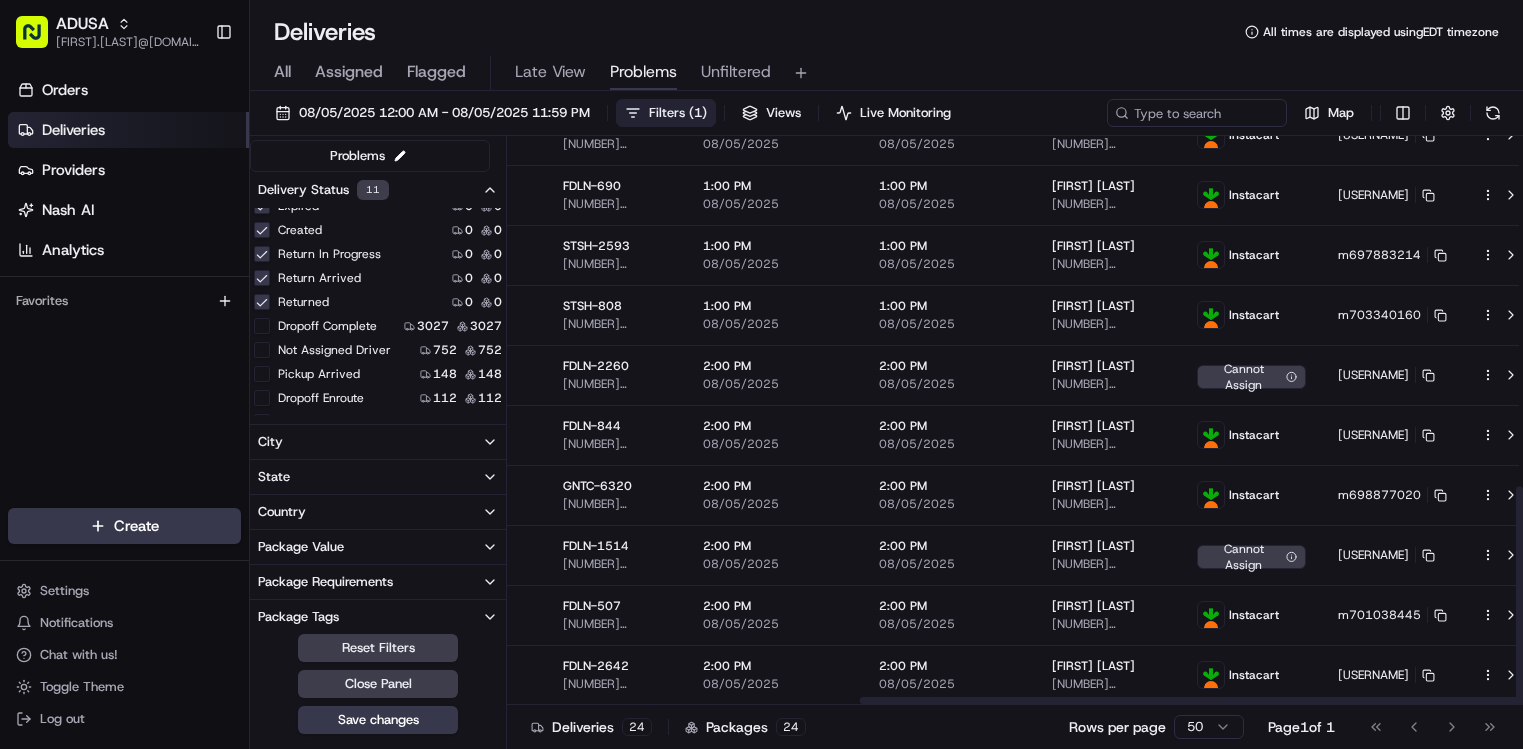 click on "Filters ( 1 )" at bounding box center [666, 113] 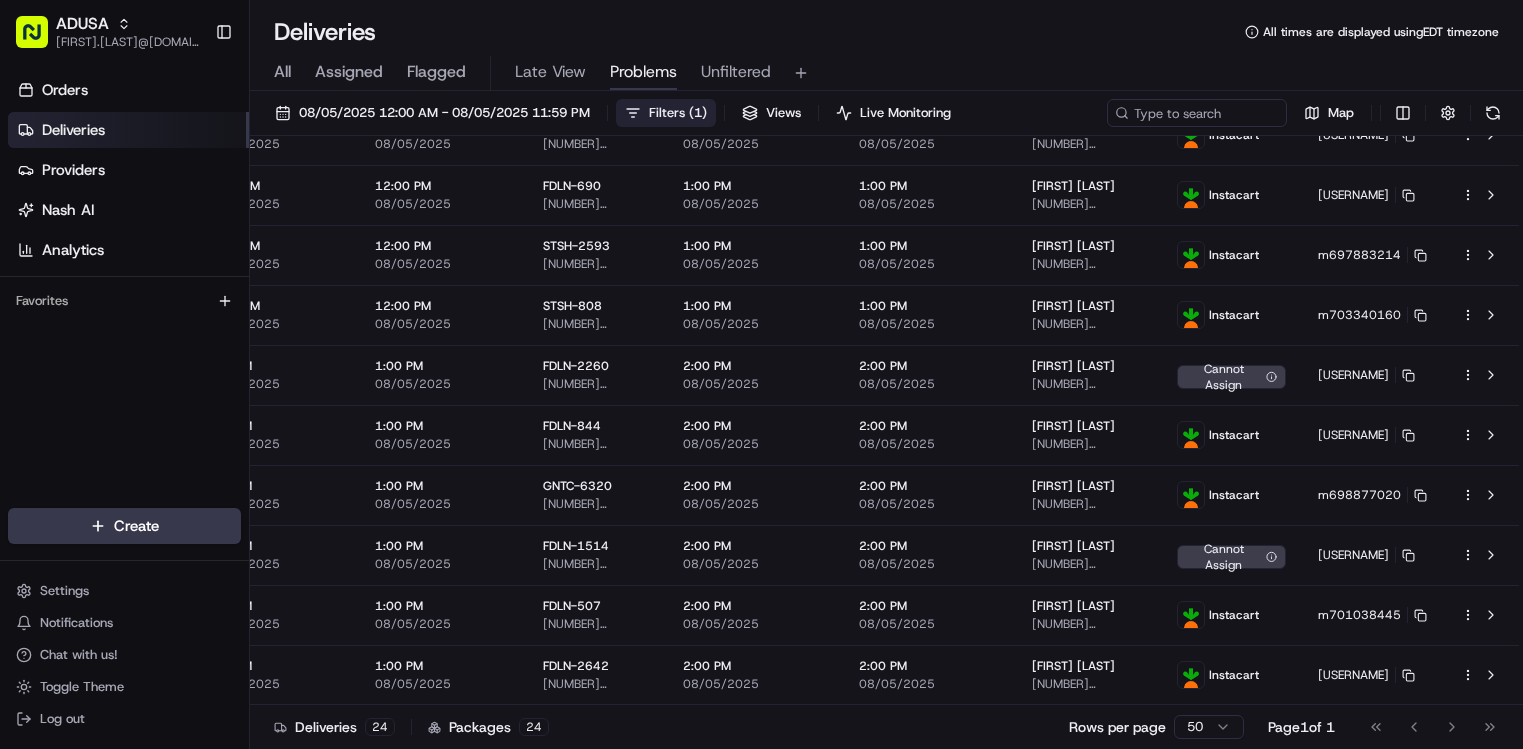scroll, scrollTop: 911, scrollLeft: 287, axis: both 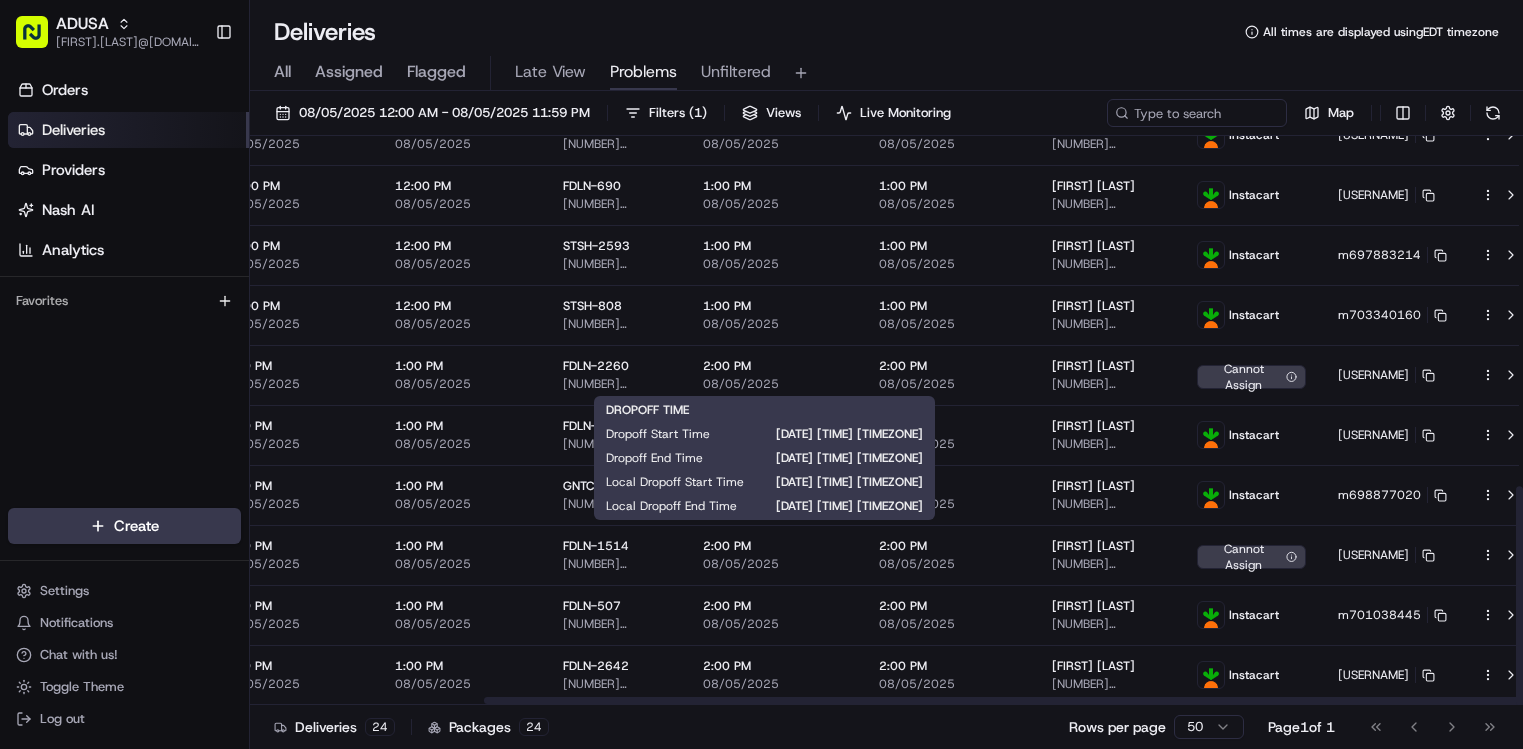 drag, startPoint x: 797, startPoint y: 391, endPoint x: 647, endPoint y: 414, distance: 151.75308 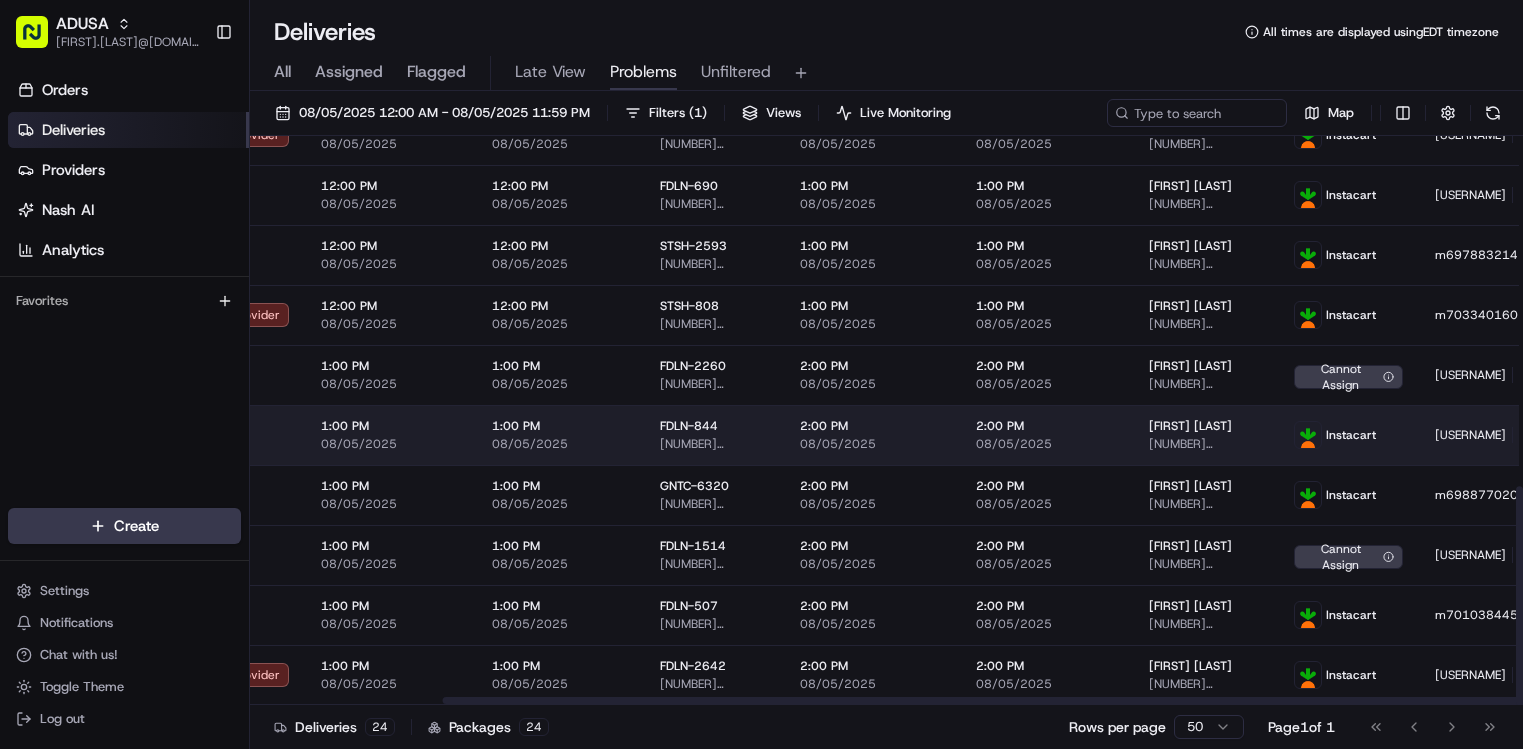 scroll, scrollTop: 911, scrollLeft: 0, axis: vertical 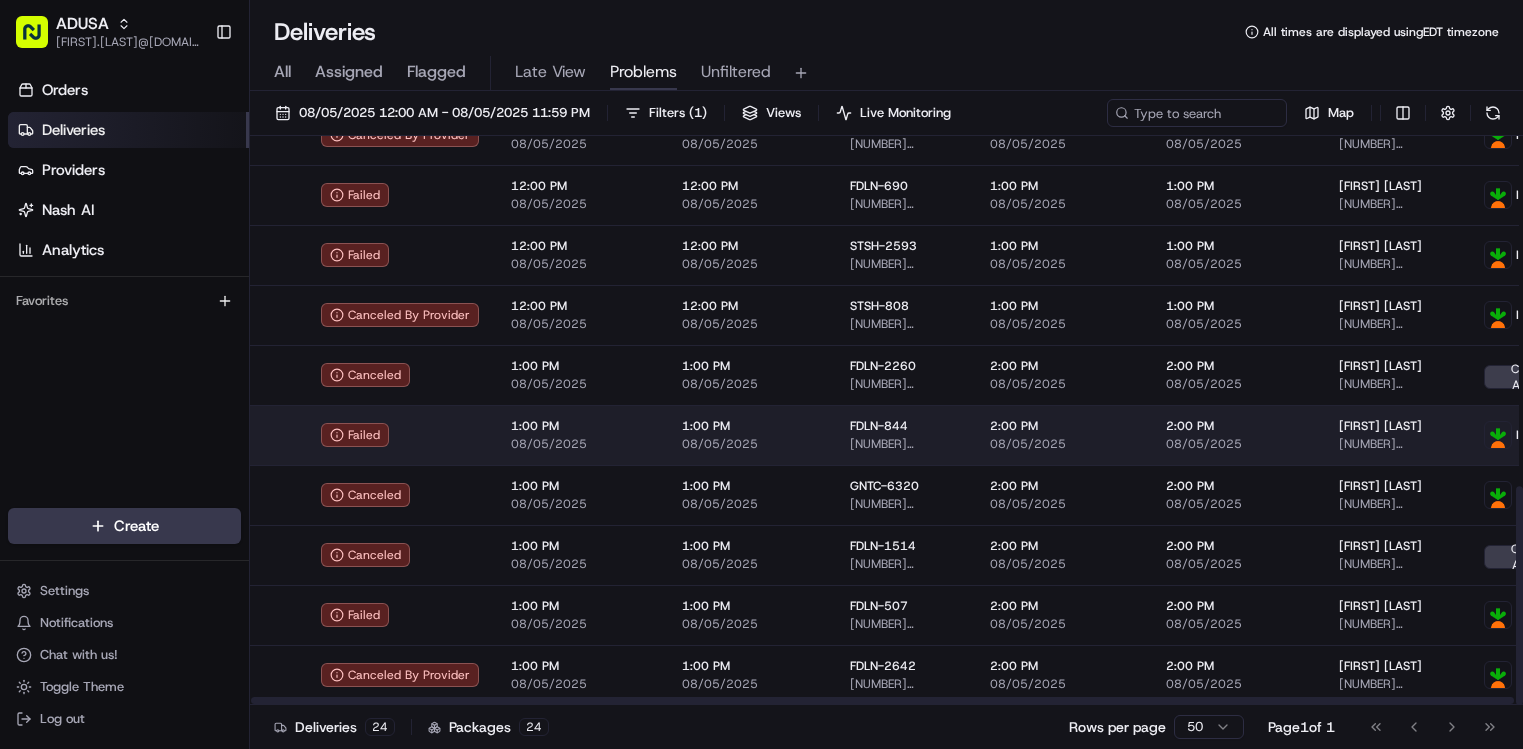 drag, startPoint x: 1037, startPoint y: 459, endPoint x: 849, endPoint y: 452, distance: 188.13028 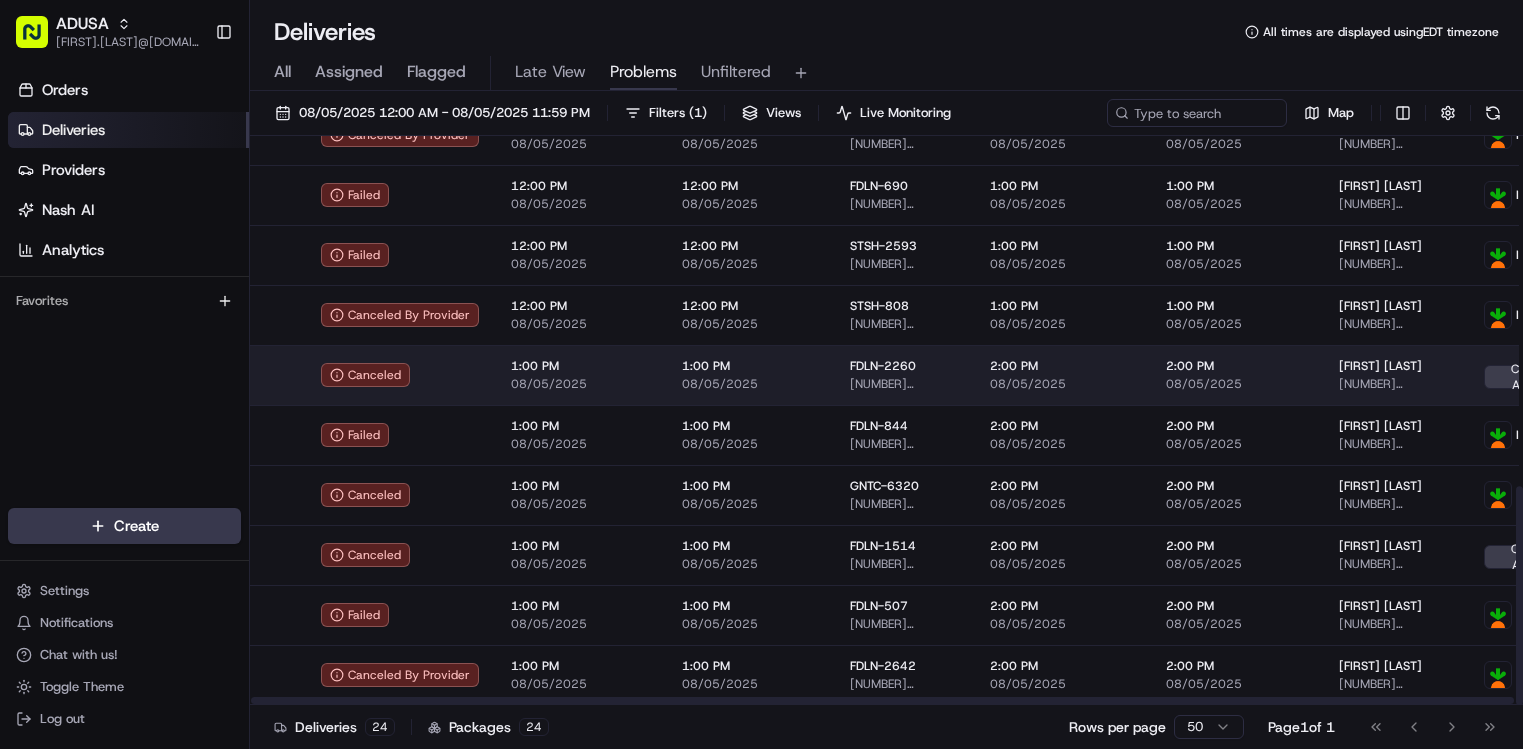 click on "[TIME] [DATE]" at bounding box center (1236, 375) 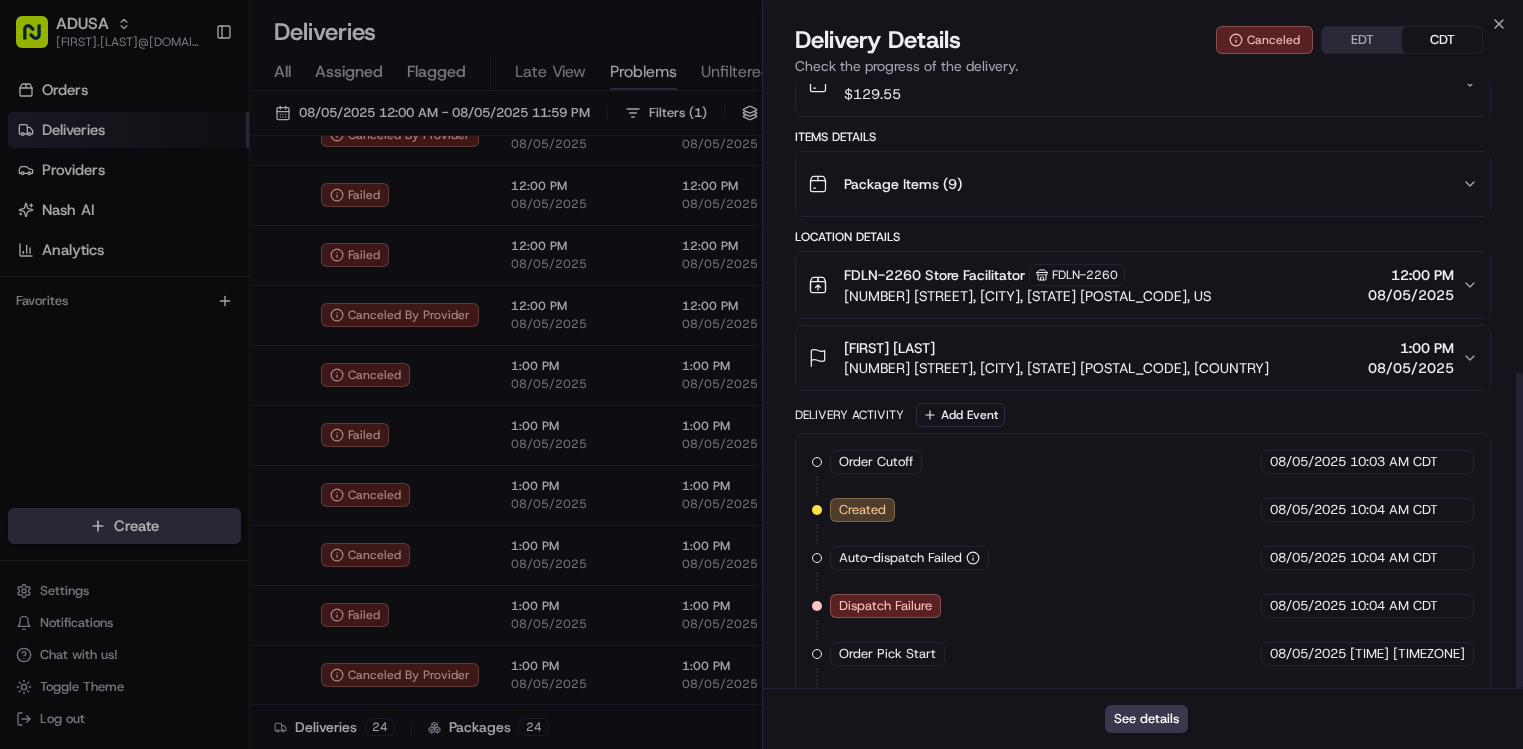 scroll, scrollTop: 552, scrollLeft: 0, axis: vertical 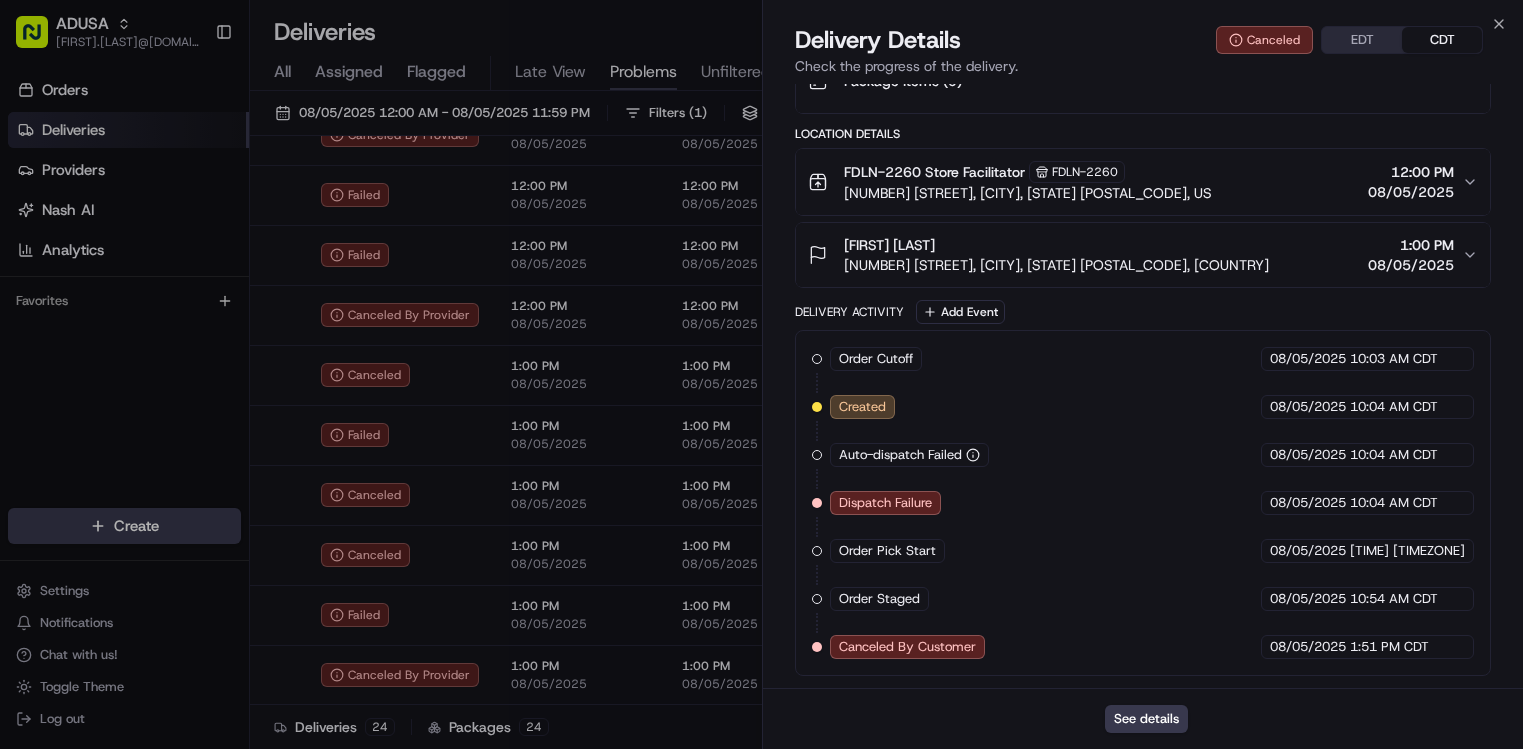drag, startPoint x: 1060, startPoint y: 641, endPoint x: 1240, endPoint y: 646, distance: 180.06943 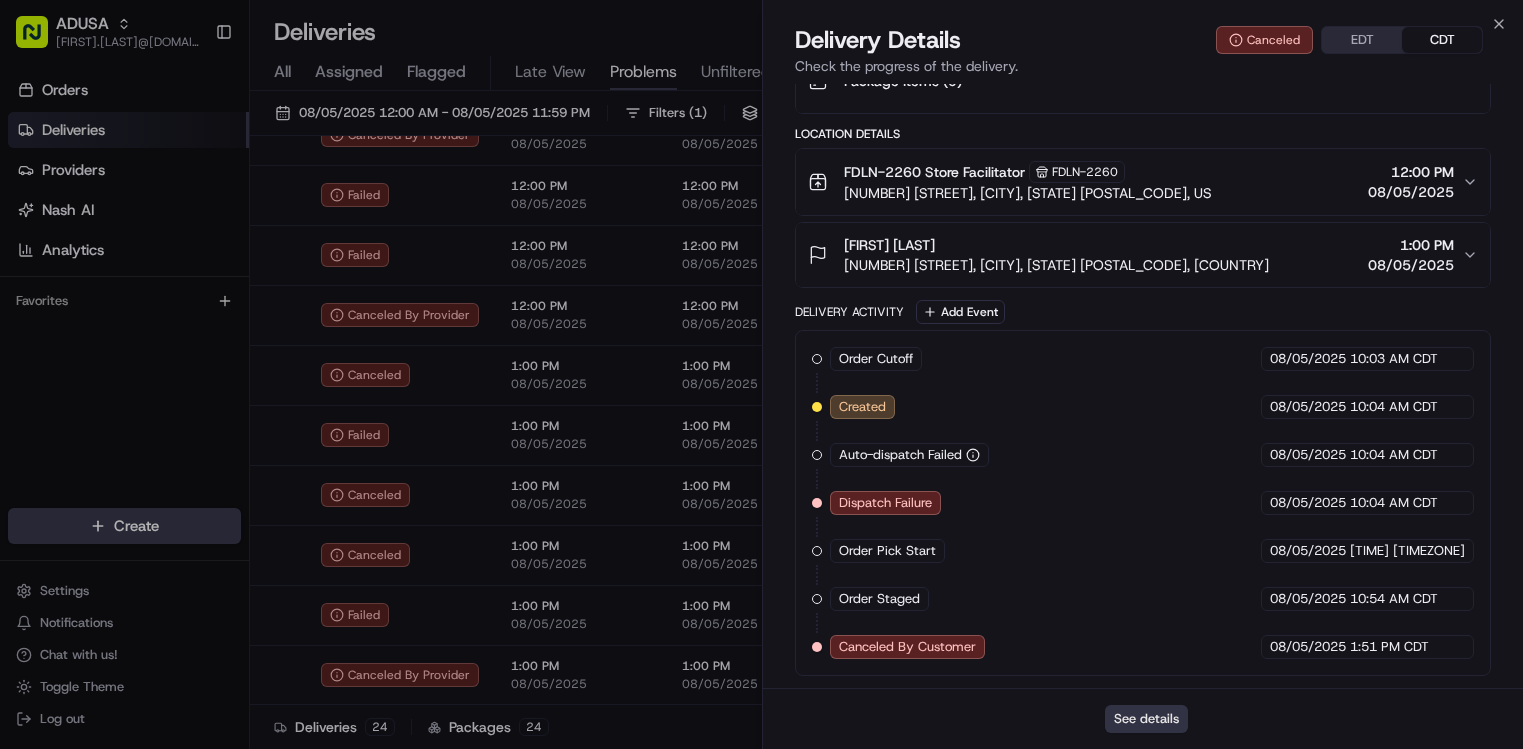 click on "See details" at bounding box center [1146, 719] 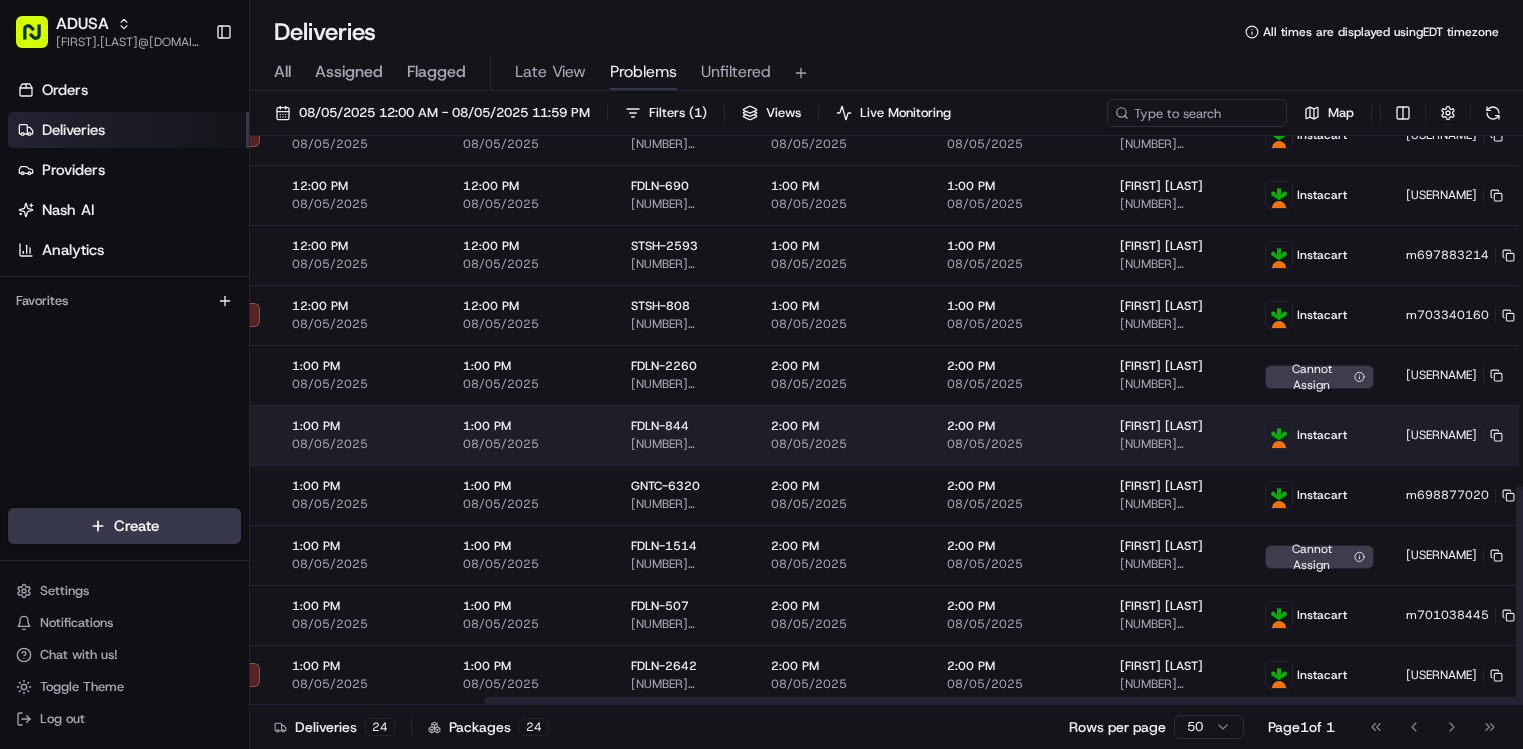 scroll, scrollTop: 911, scrollLeft: 287, axis: both 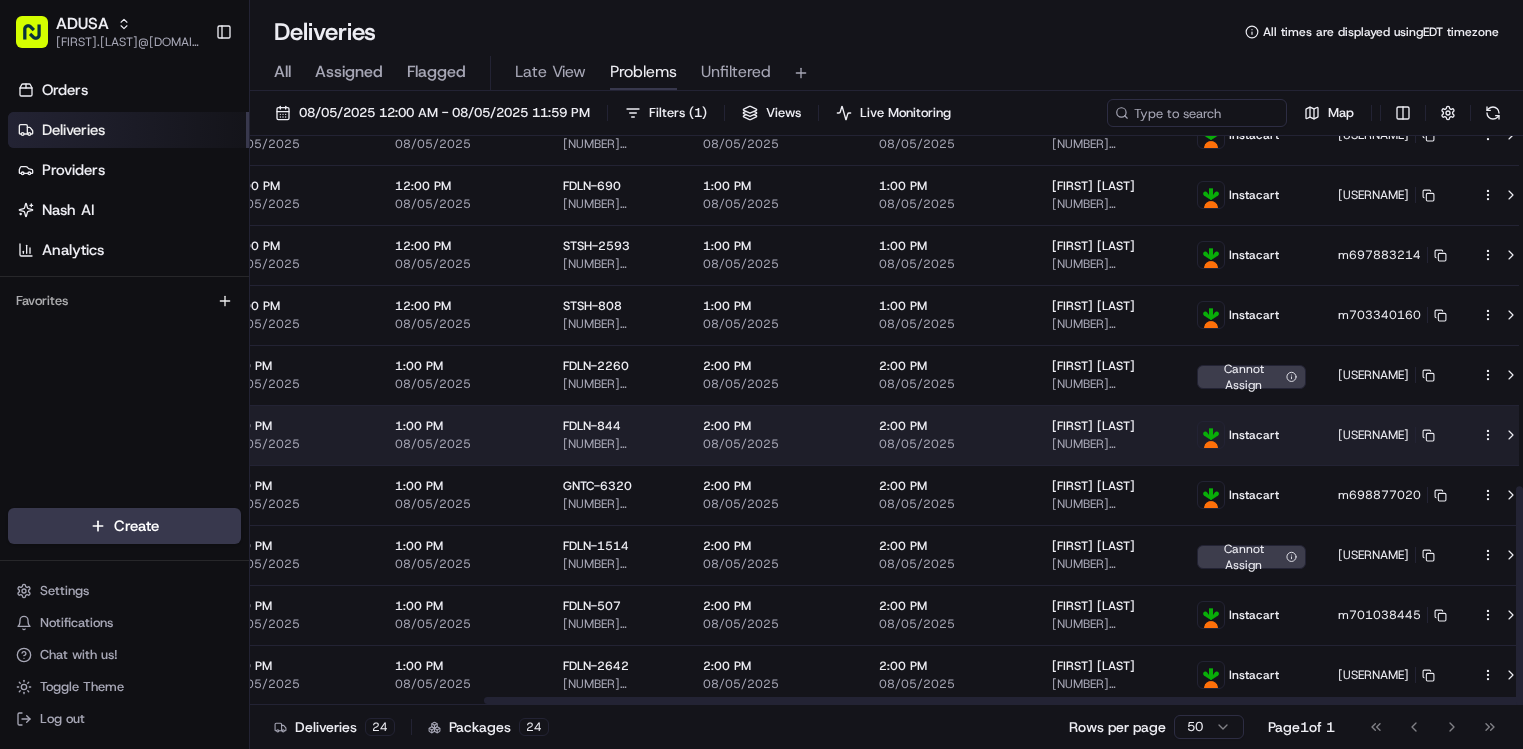 drag, startPoint x: 828, startPoint y: 462, endPoint x: 910, endPoint y: 462, distance: 82 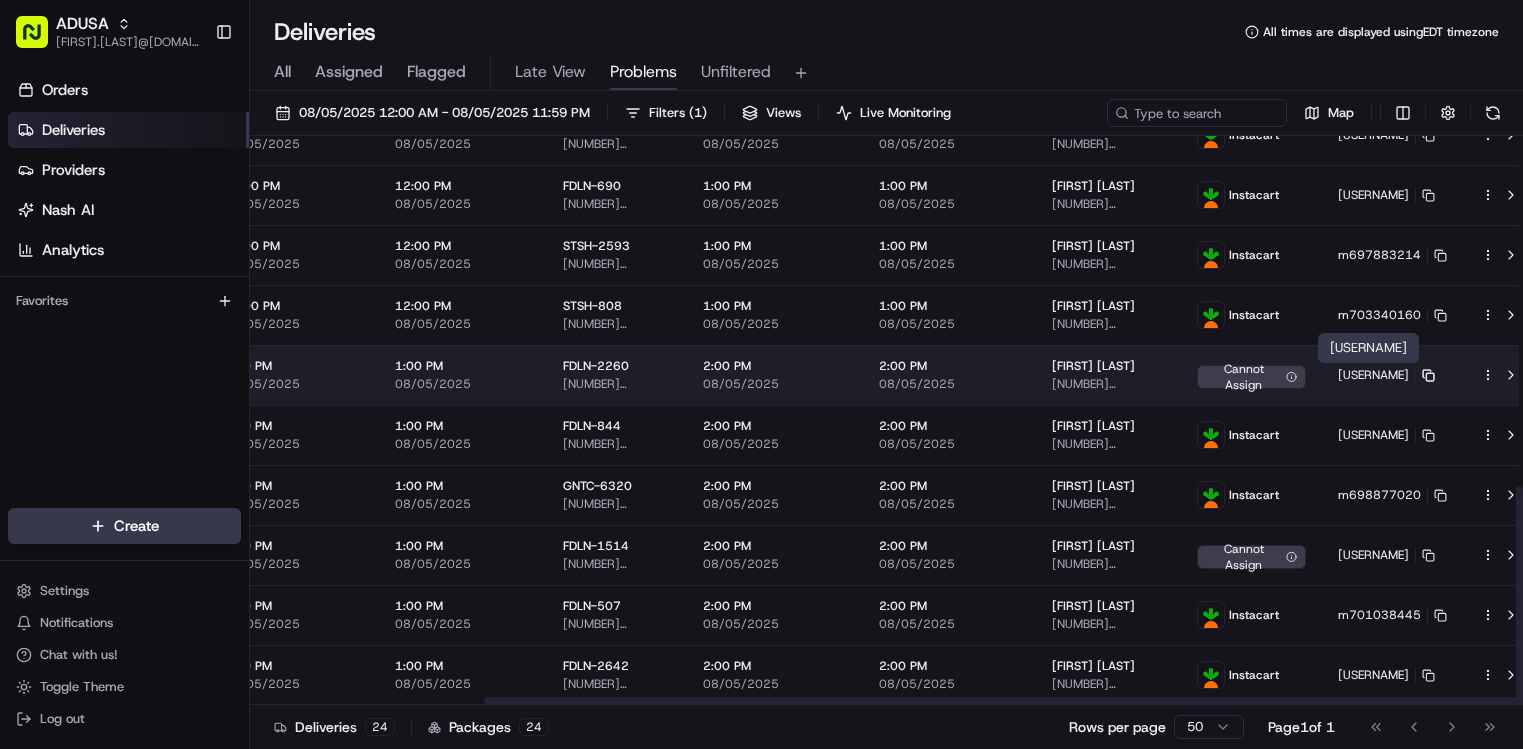 click 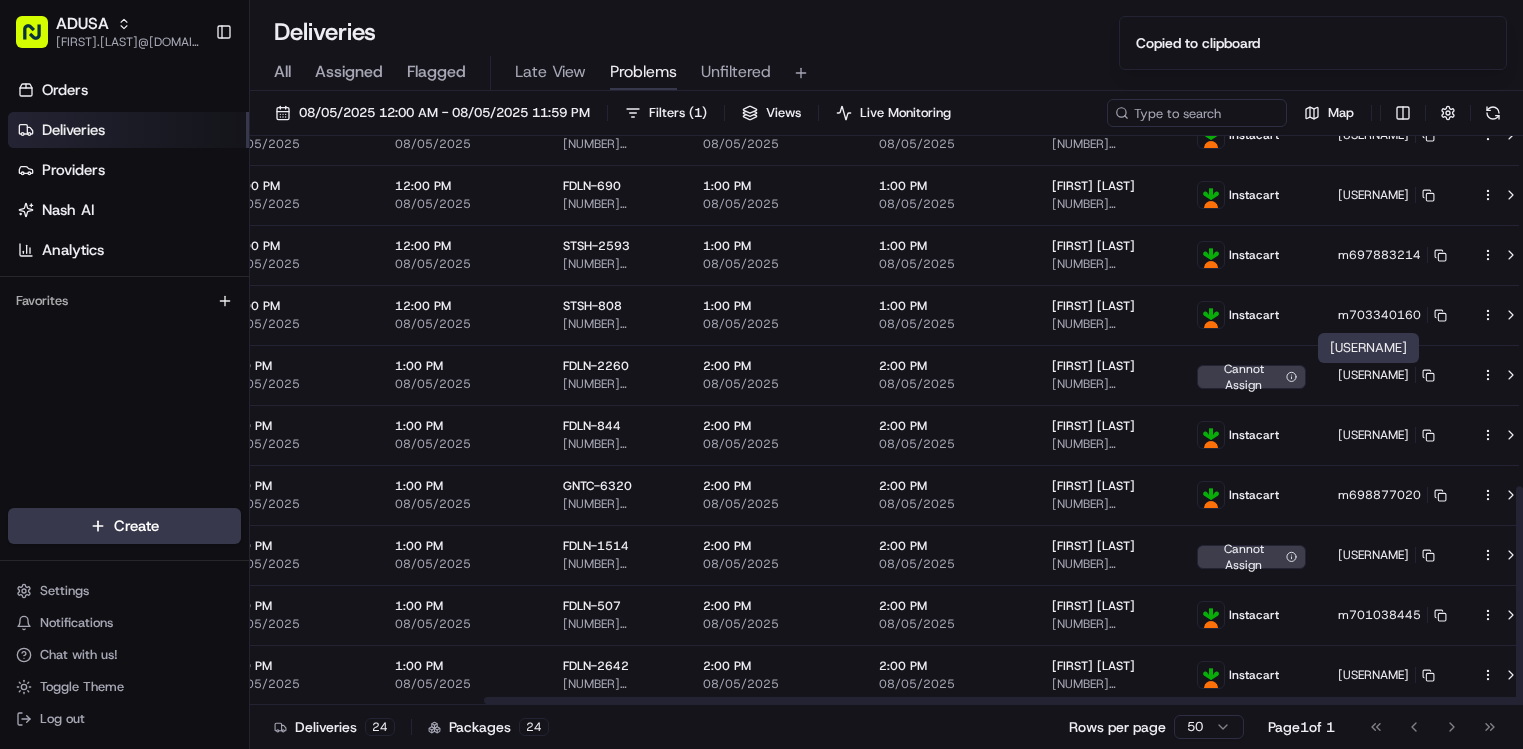 click on "Orders Deliveries Providers Nash AI Analytics Favorites" at bounding box center [124, 294] 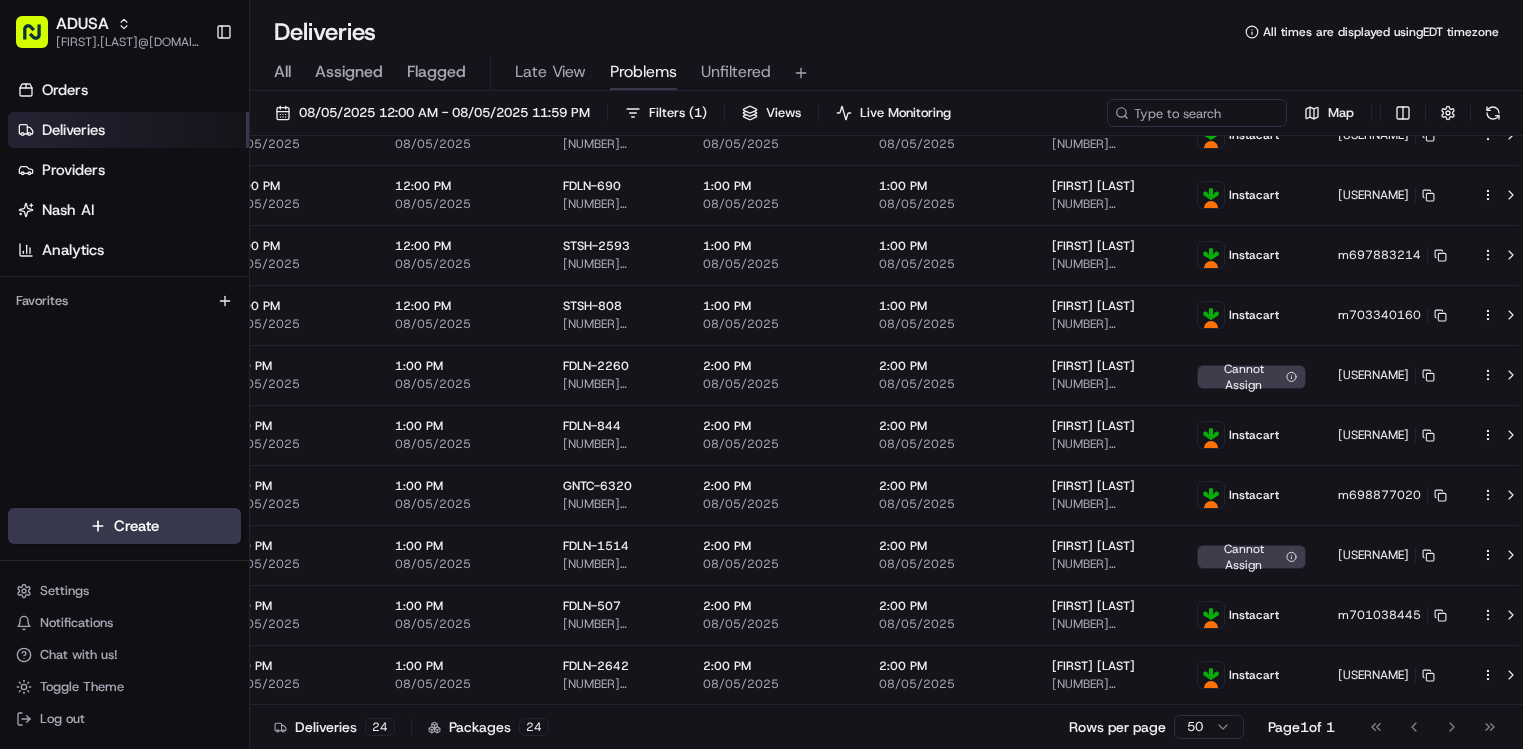 click on "Orders Deliveries Providers Nash AI Analytics Favorites" at bounding box center [124, 294] 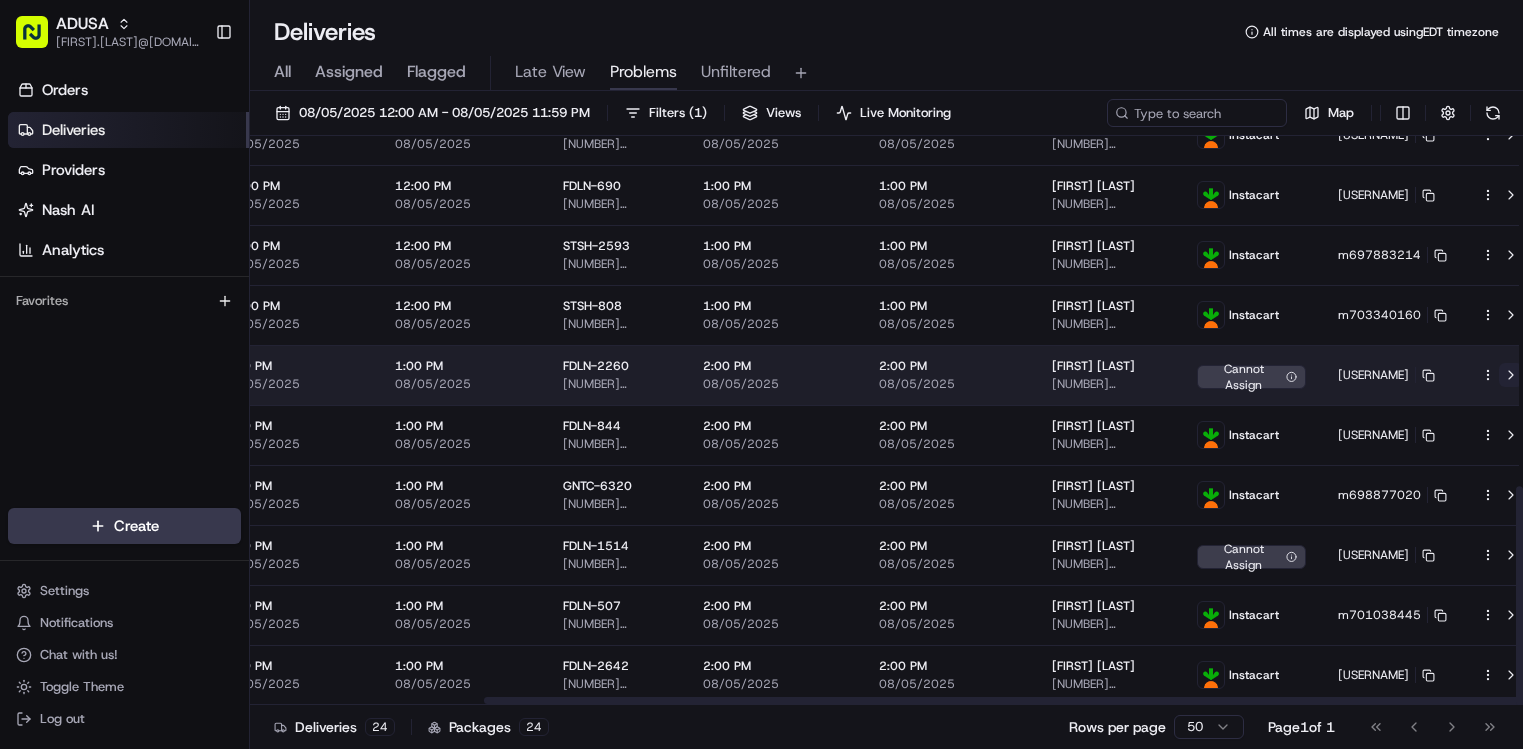 click at bounding box center [1511, 375] 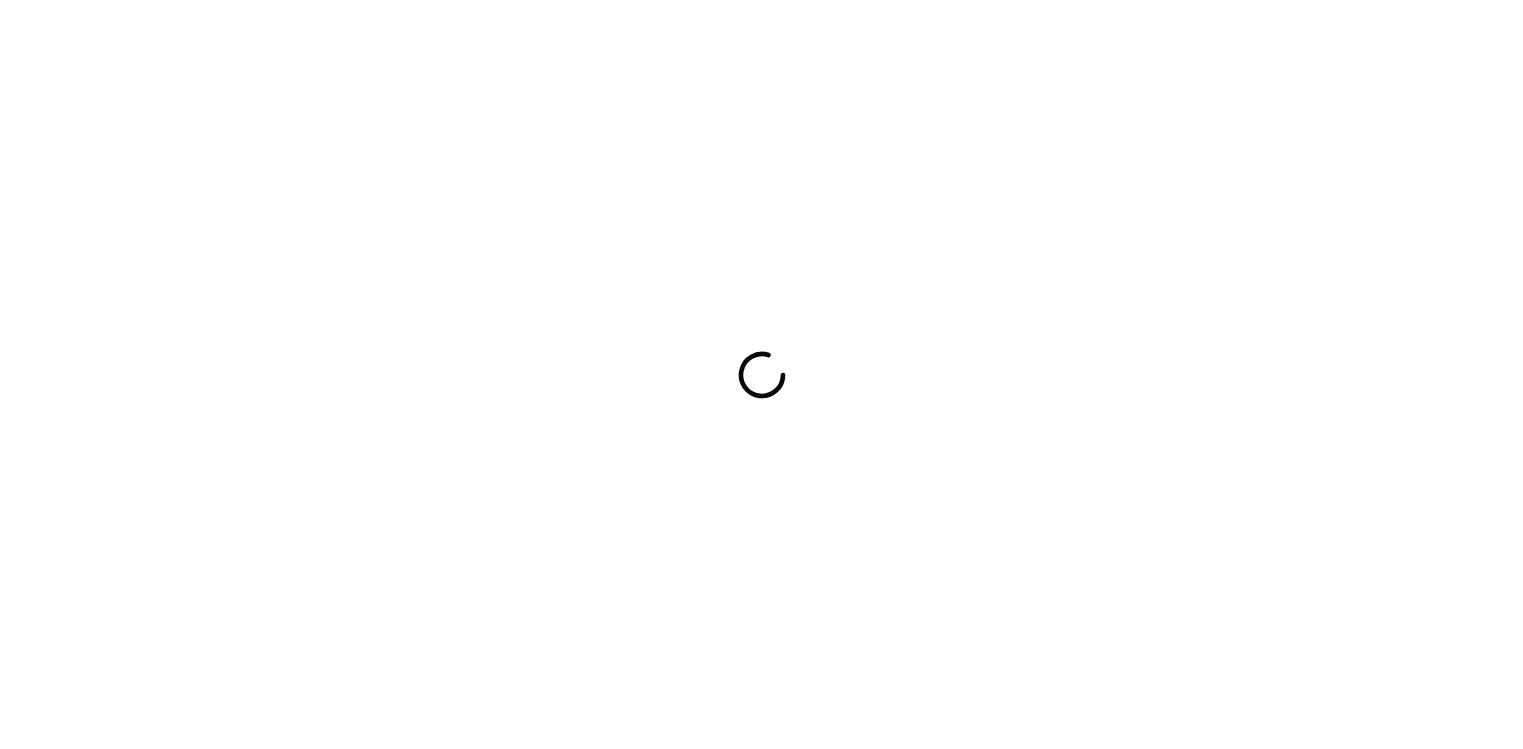 scroll, scrollTop: 0, scrollLeft: 0, axis: both 